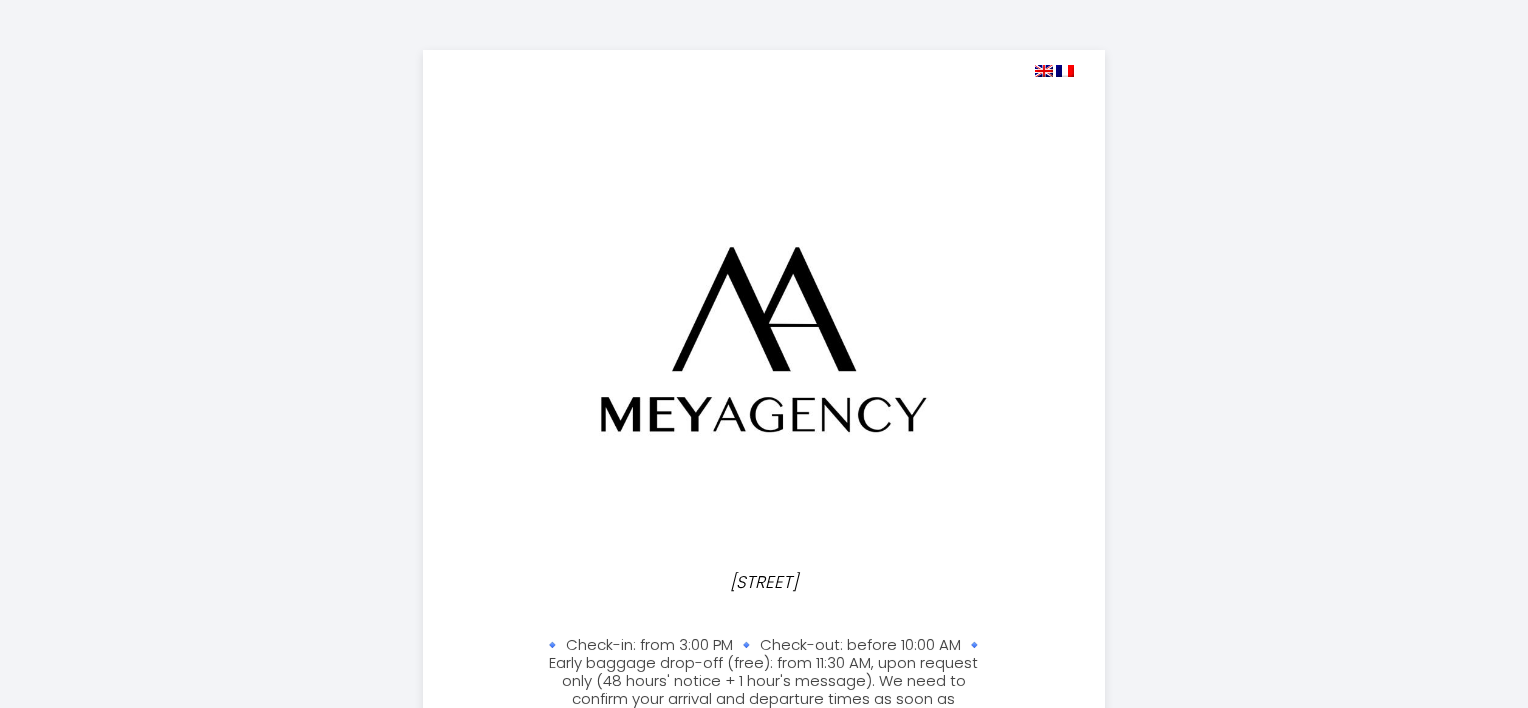 select 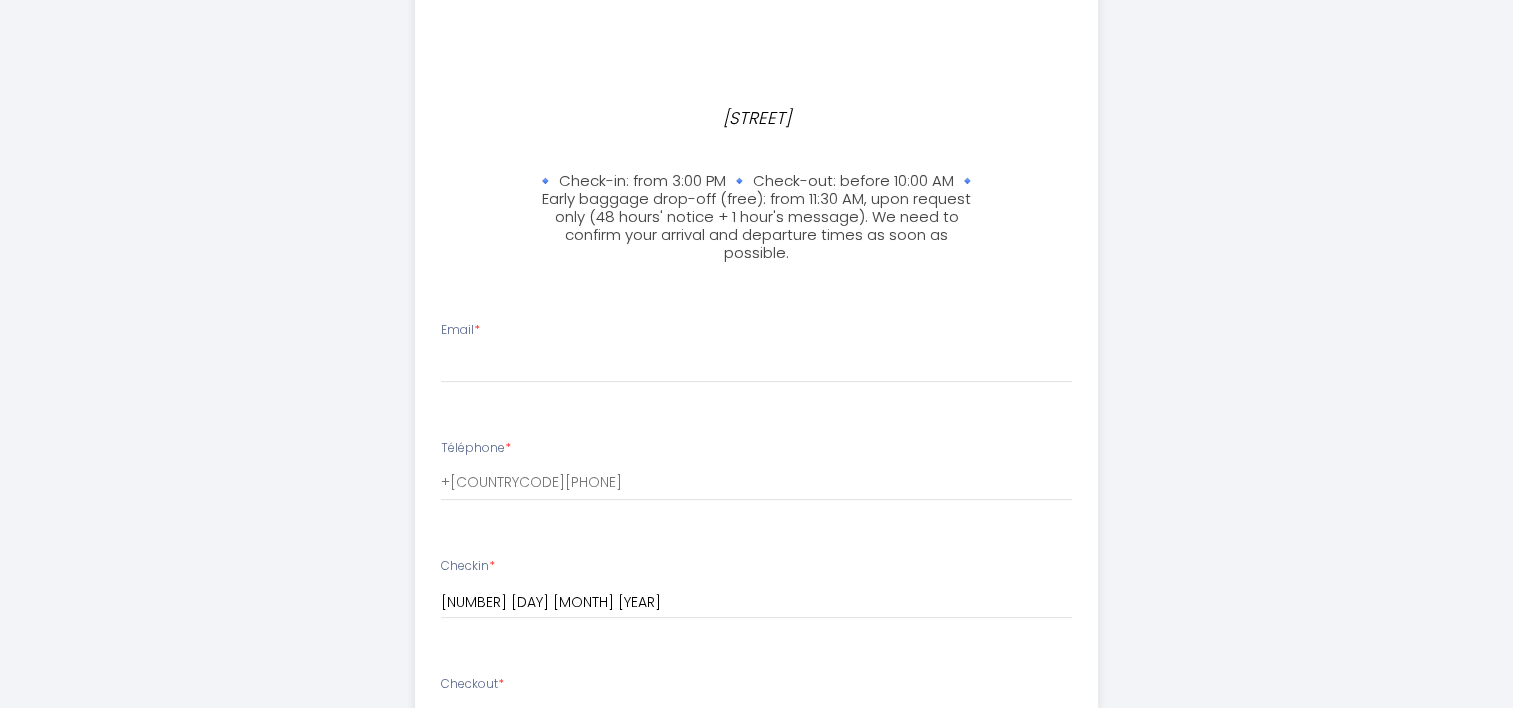 scroll, scrollTop: 500, scrollLeft: 0, axis: vertical 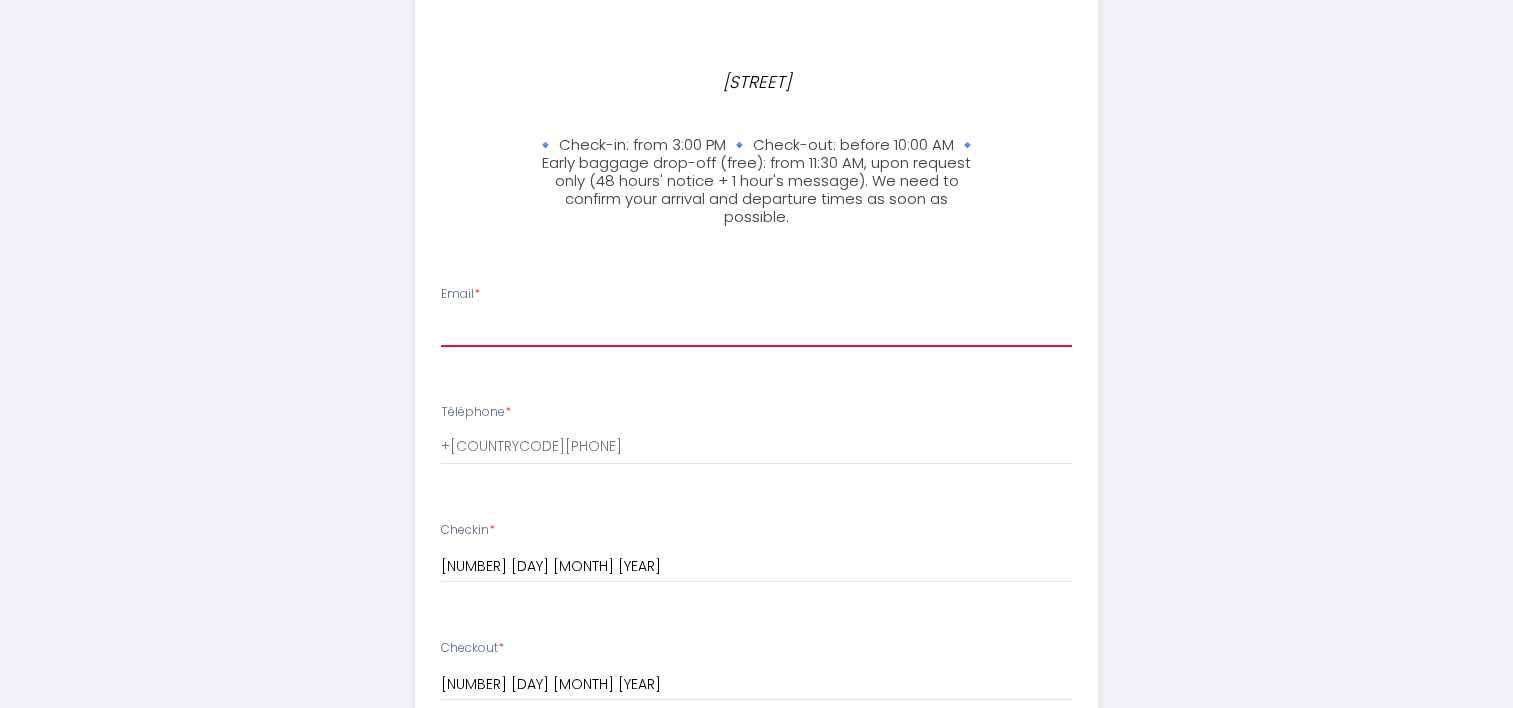 click on "Email
*" at bounding box center (756, 329) 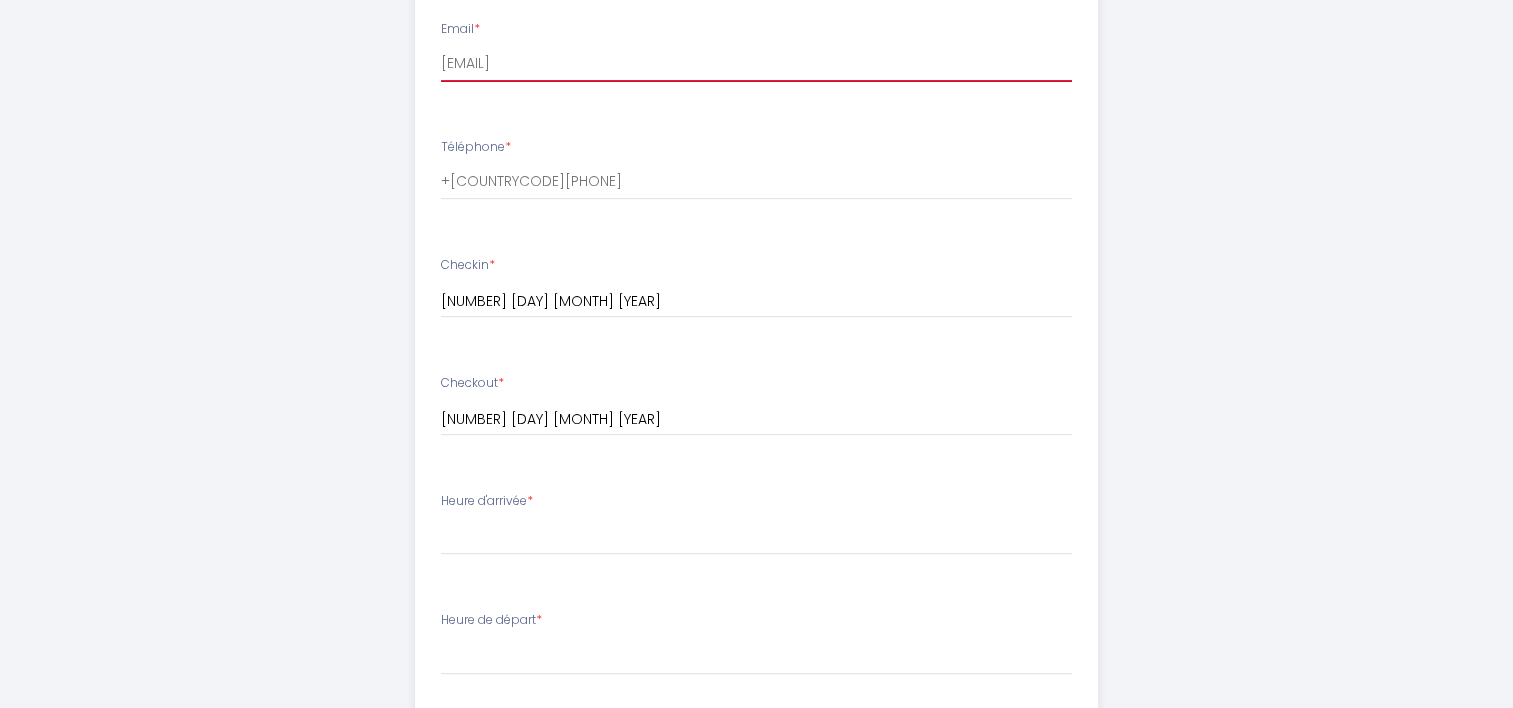 scroll, scrollTop: 800, scrollLeft: 0, axis: vertical 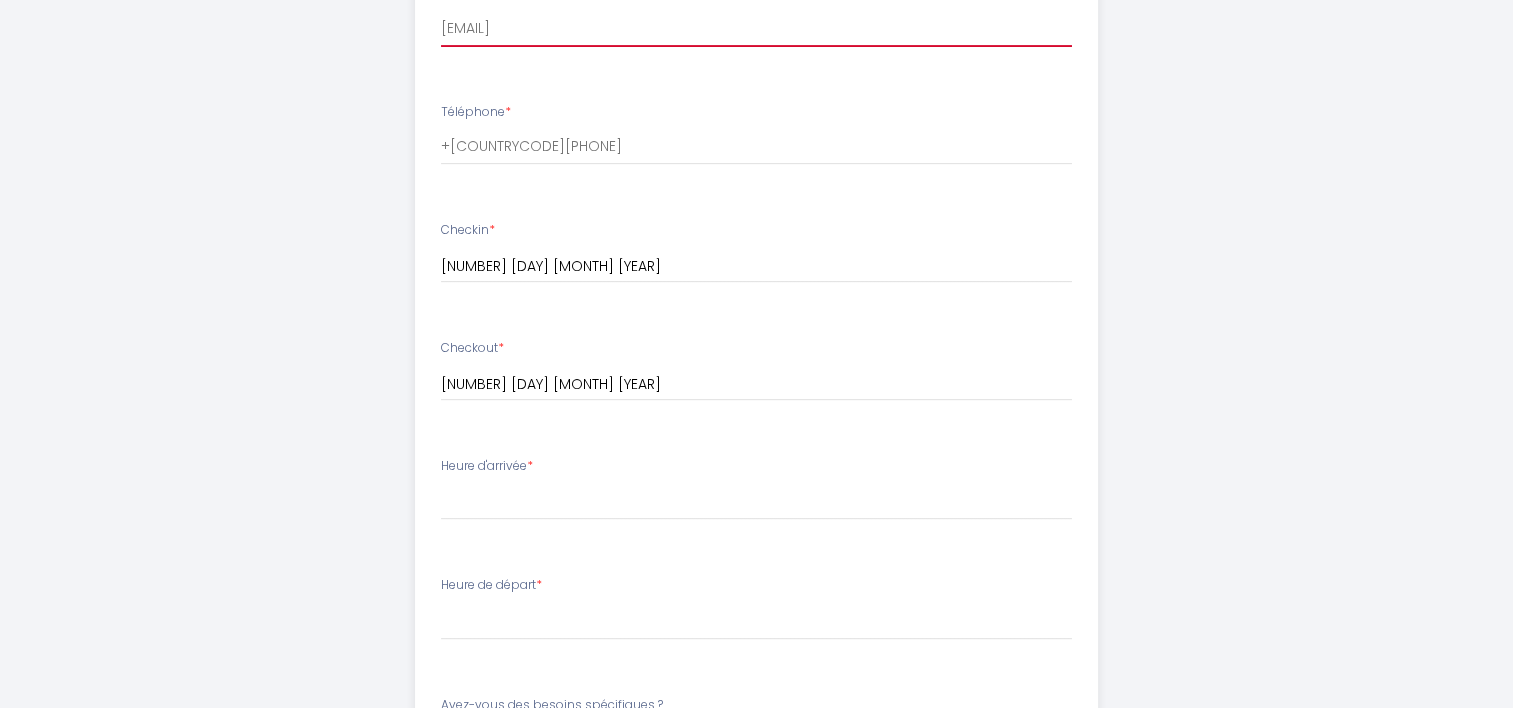 type on "[EMAIL]" 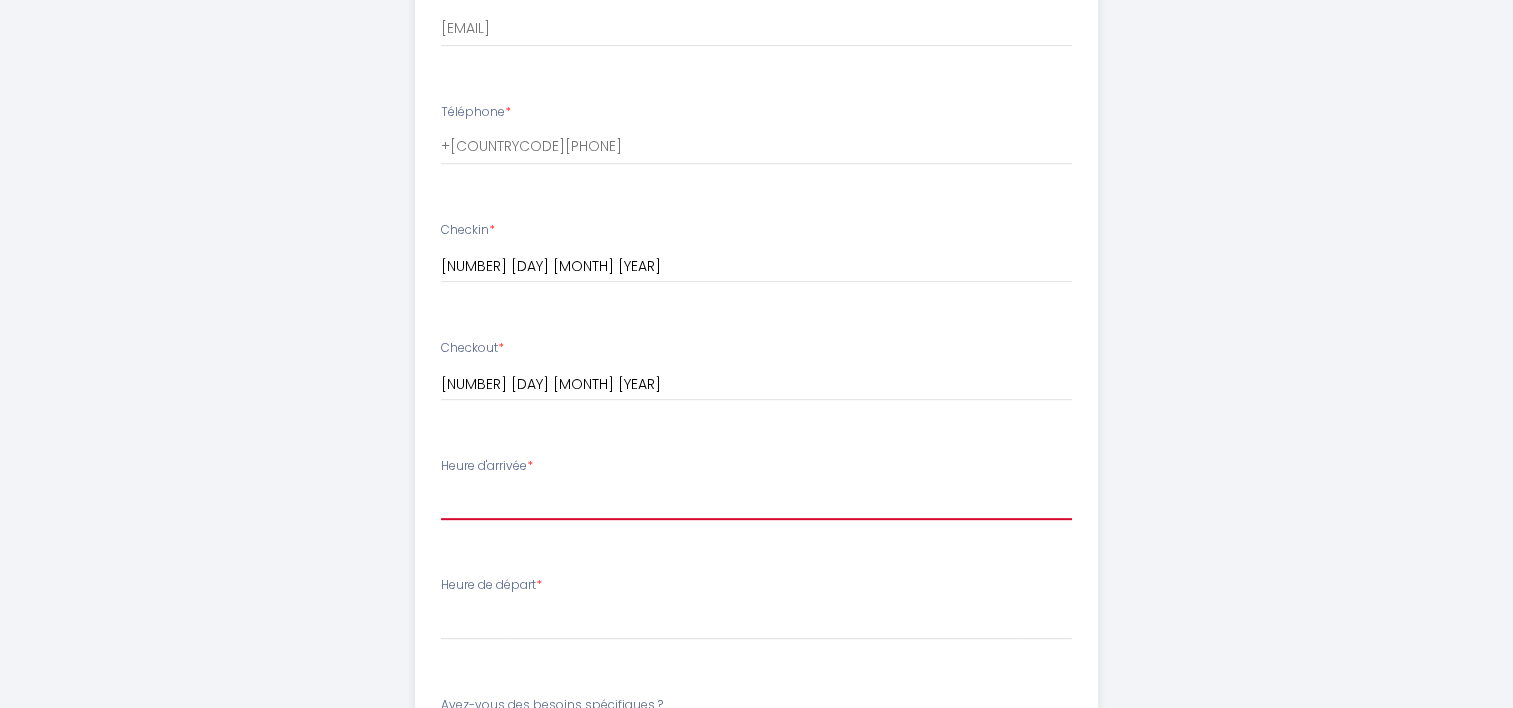 click on "10:30 11:00 11:30 12:00 12:30 13:00 13:30 14:00 14:30 15:00 15:30 16:00 16:30 17:00 17:30 18:00 18:30 19:00 19:30 20:00 20:30 21:00 21:30 22:00 22:30 23:00 23:30" at bounding box center (756, 501) 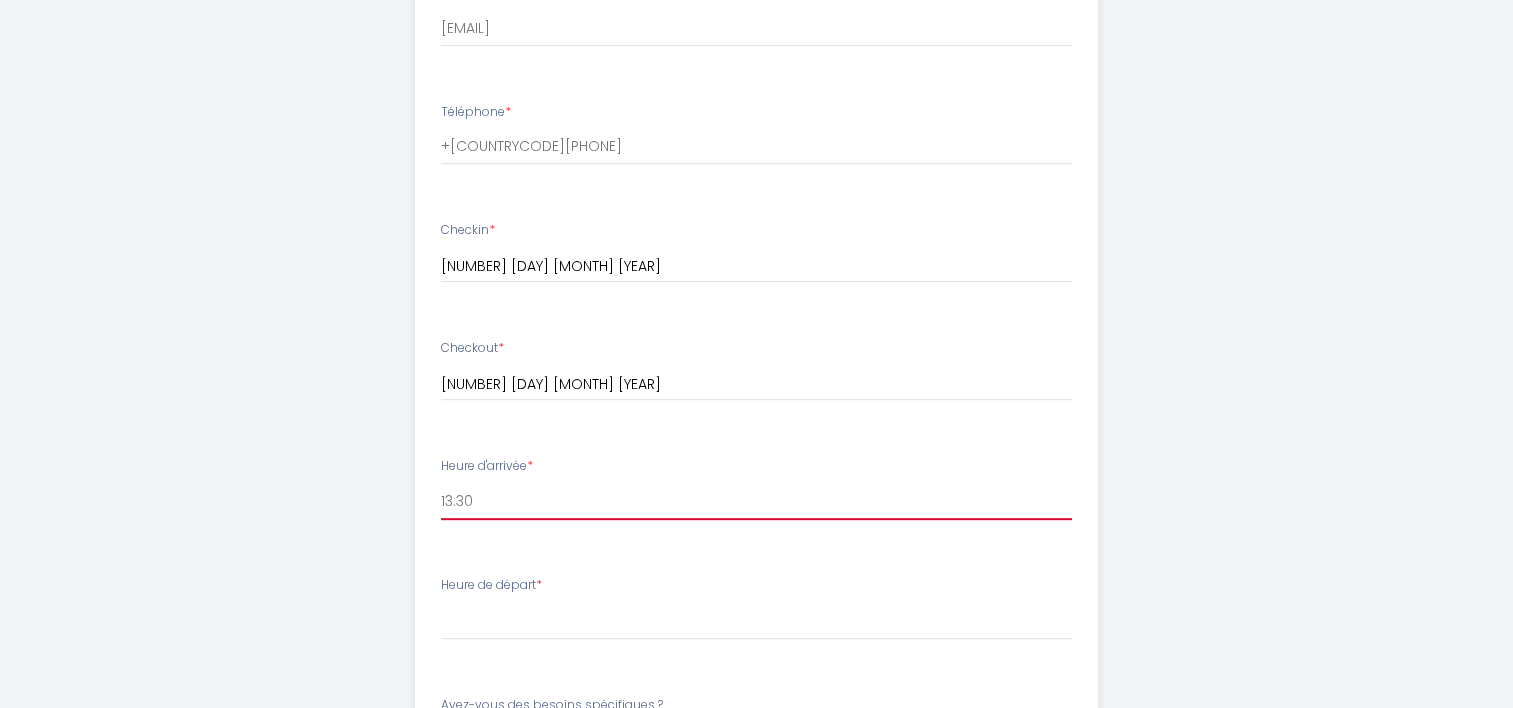 click on "10:30 11:00 11:30 12:00 12:30 13:00 13:30 14:00 14:30 15:00 15:30 16:00 16:30 17:00 17:30 18:00 18:30 19:00 19:30 20:00 20:30 21:00 21:30 22:00 22:30 23:00 23:30" at bounding box center (756, 501) 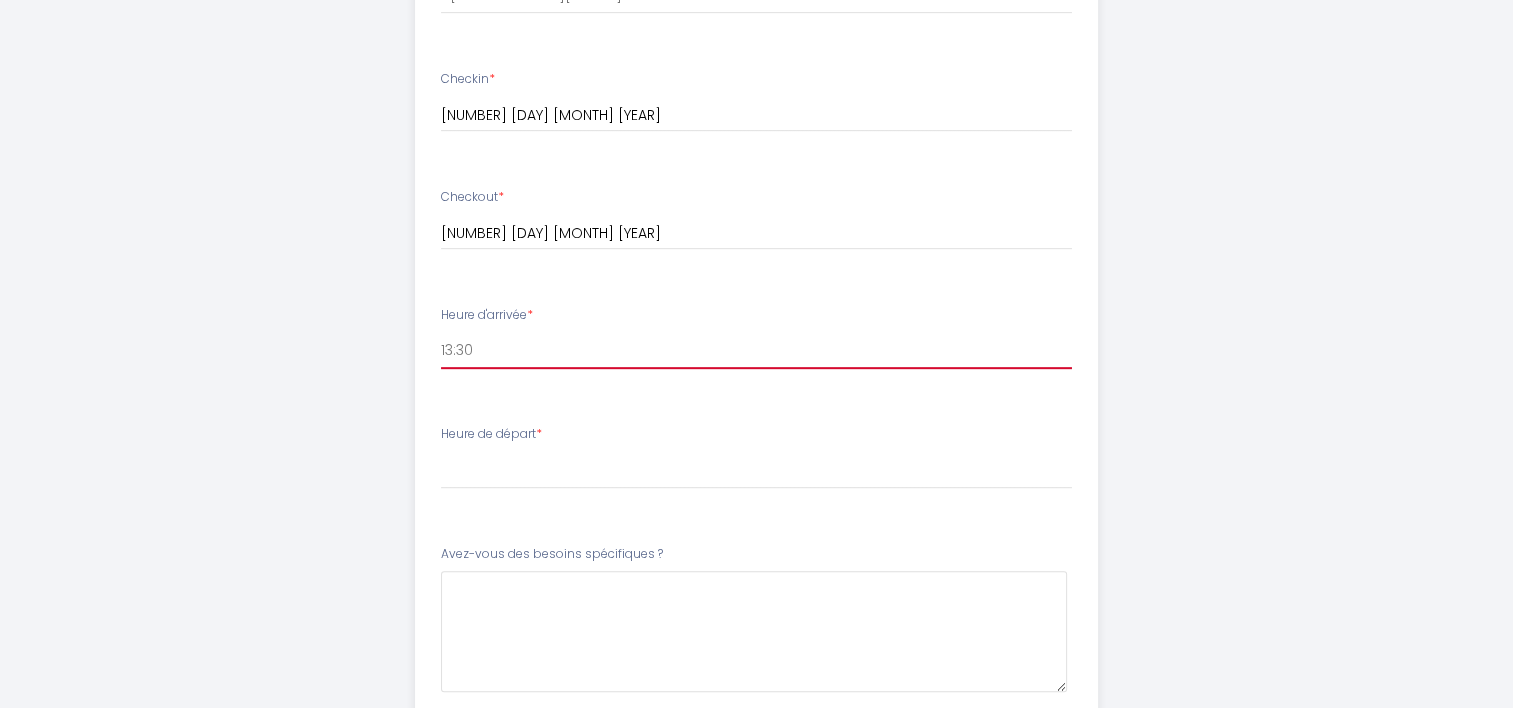 scroll, scrollTop: 1000, scrollLeft: 0, axis: vertical 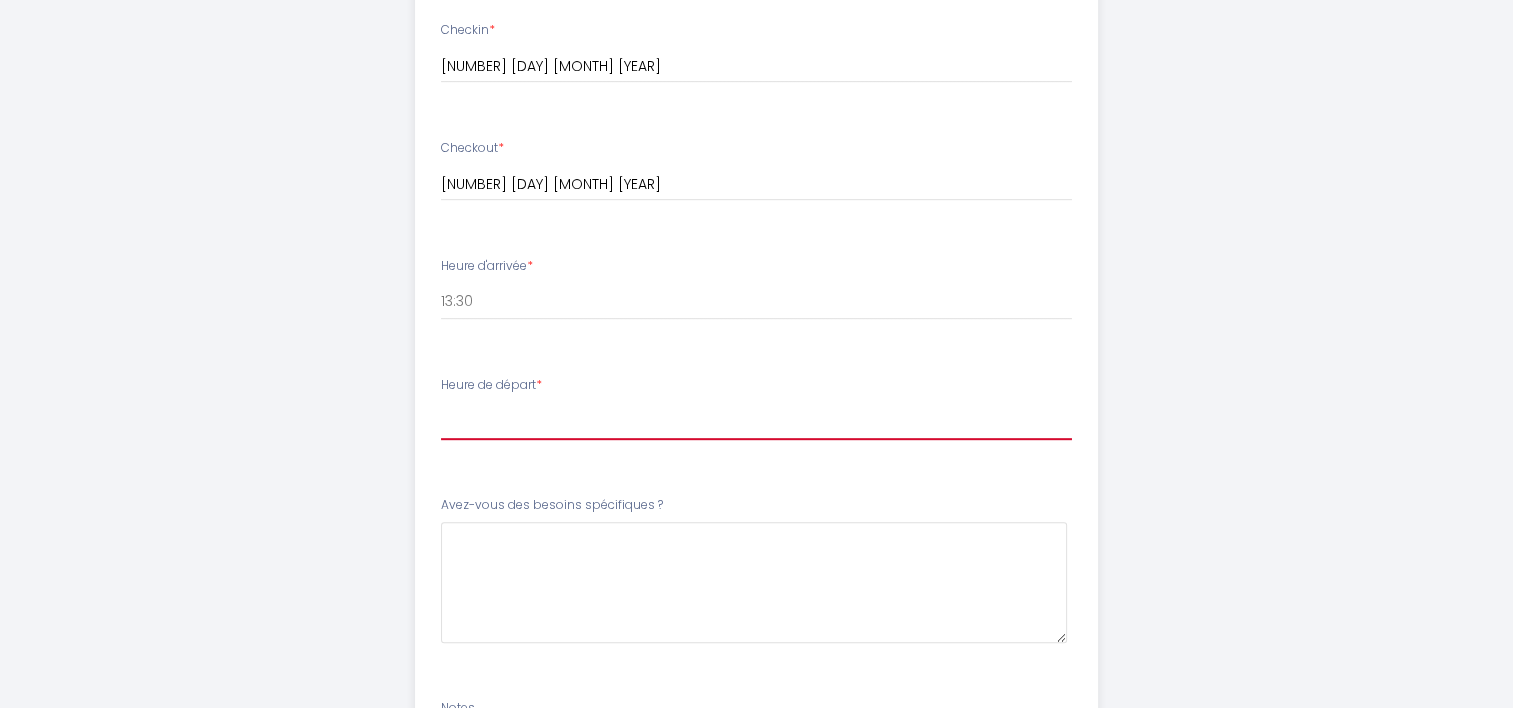 click on "00:00 00:30 01:00 01:30 02:00 02:30 03:00 03:30 04:00 04:30 05:00 05:30 06:00 06:30 07:00 07:30 08:00 08:30 09:00 09:30 10:00" at bounding box center [756, 421] 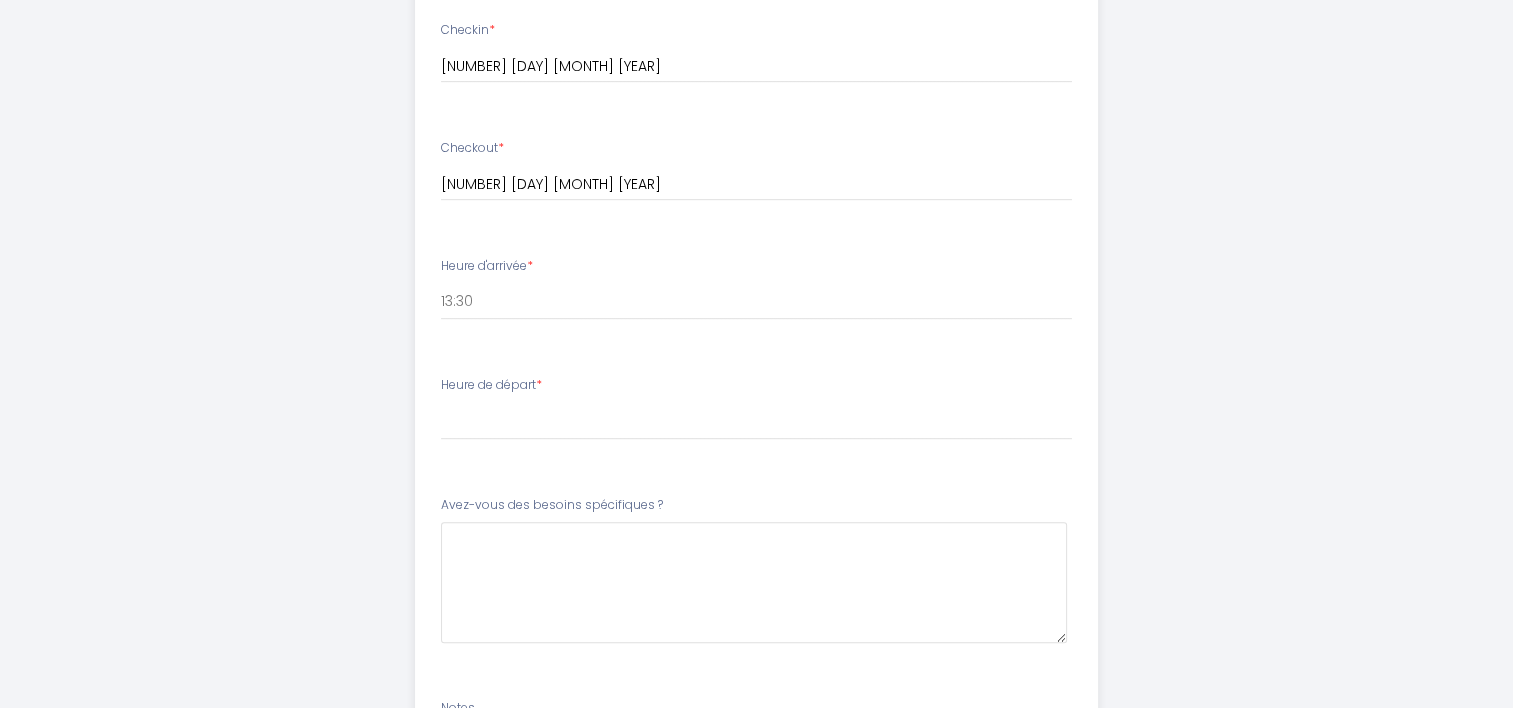 click on "[STREET] 🔹 Check-in: from 3:00 PM 🔹 Check-out: before 10:00 AM 🔹 Early baggage drop-off (free): from 11:30 AM, upon request only (48 hours' notice + 1 hour's message). We need to confirm your arrival and departure times as soon as possible.
Email
* [EMAIL]
Téléphone
* [PHONE]
Checkin
* 09 [DAY] [MONTH] [YEAR] < [MONTH] [YEAR] > [DAYS] 1 2 3 4 5 6 7 8 9 10 11 12 13 14 15 16 17 18 19 20 21 22 23 24 25 26 27 28 29 30 31 < [YEAR] > Janvier Février Mars Avril Mai Juin Juillet Août Septembre Octobre Novembre Décembre < 2020 - 2029" at bounding box center (757, 8) 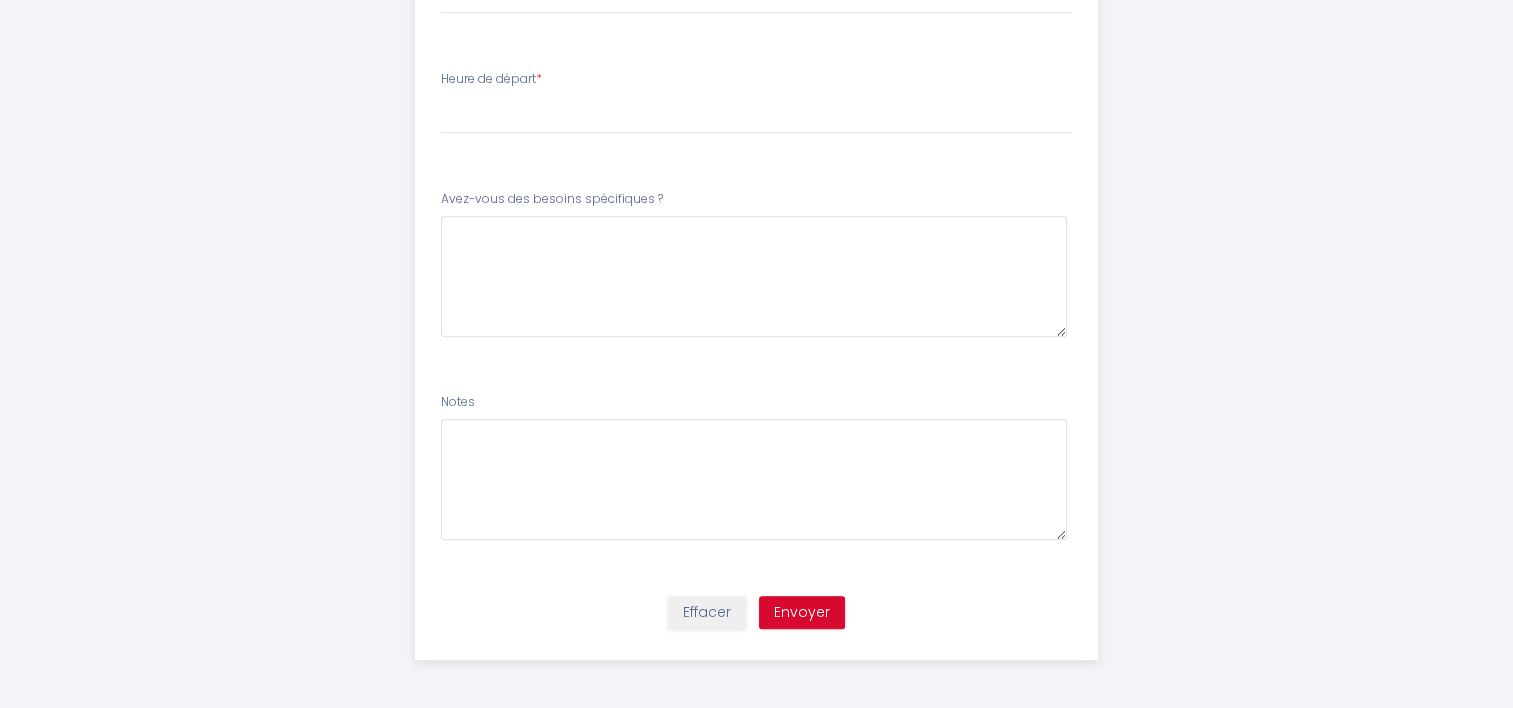 scroll, scrollTop: 1307, scrollLeft: 0, axis: vertical 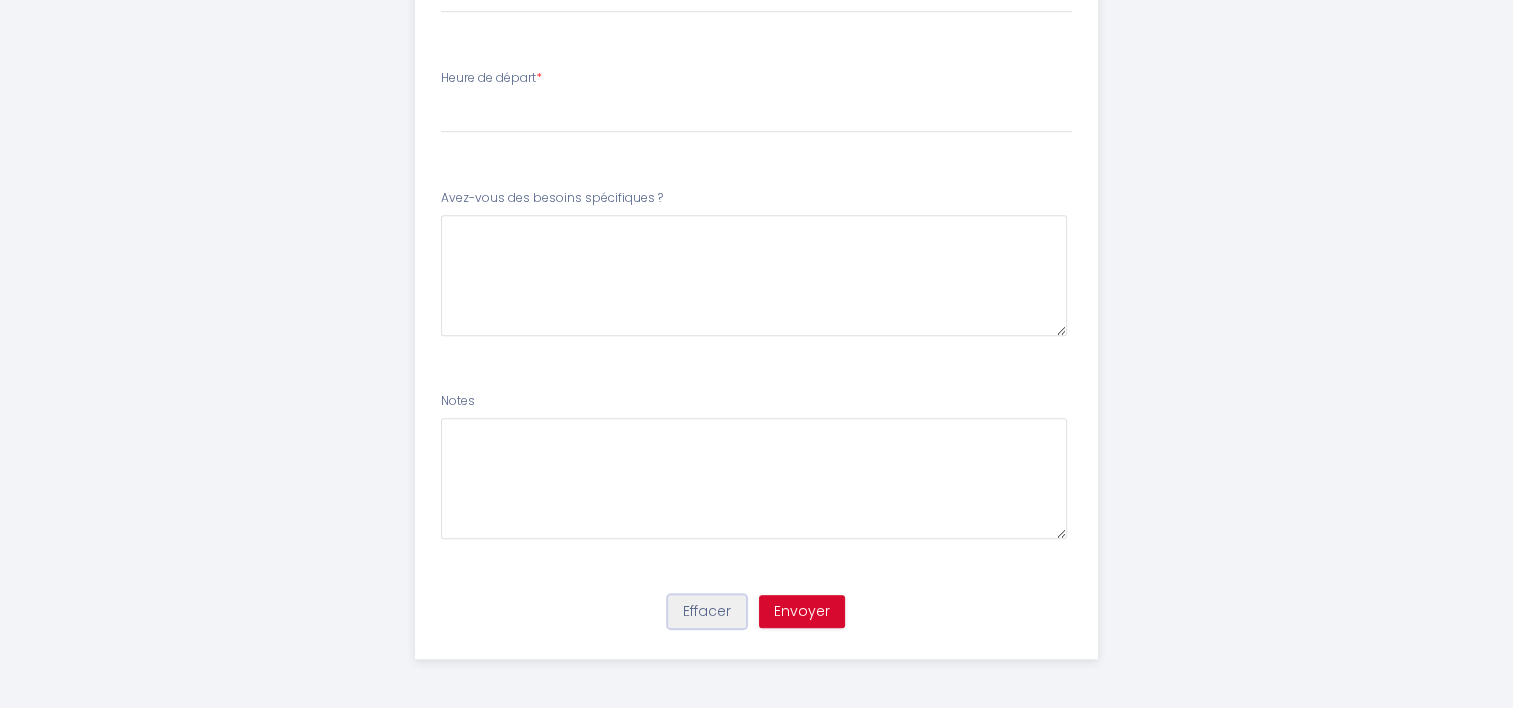 click on "Effacer" at bounding box center [707, 612] 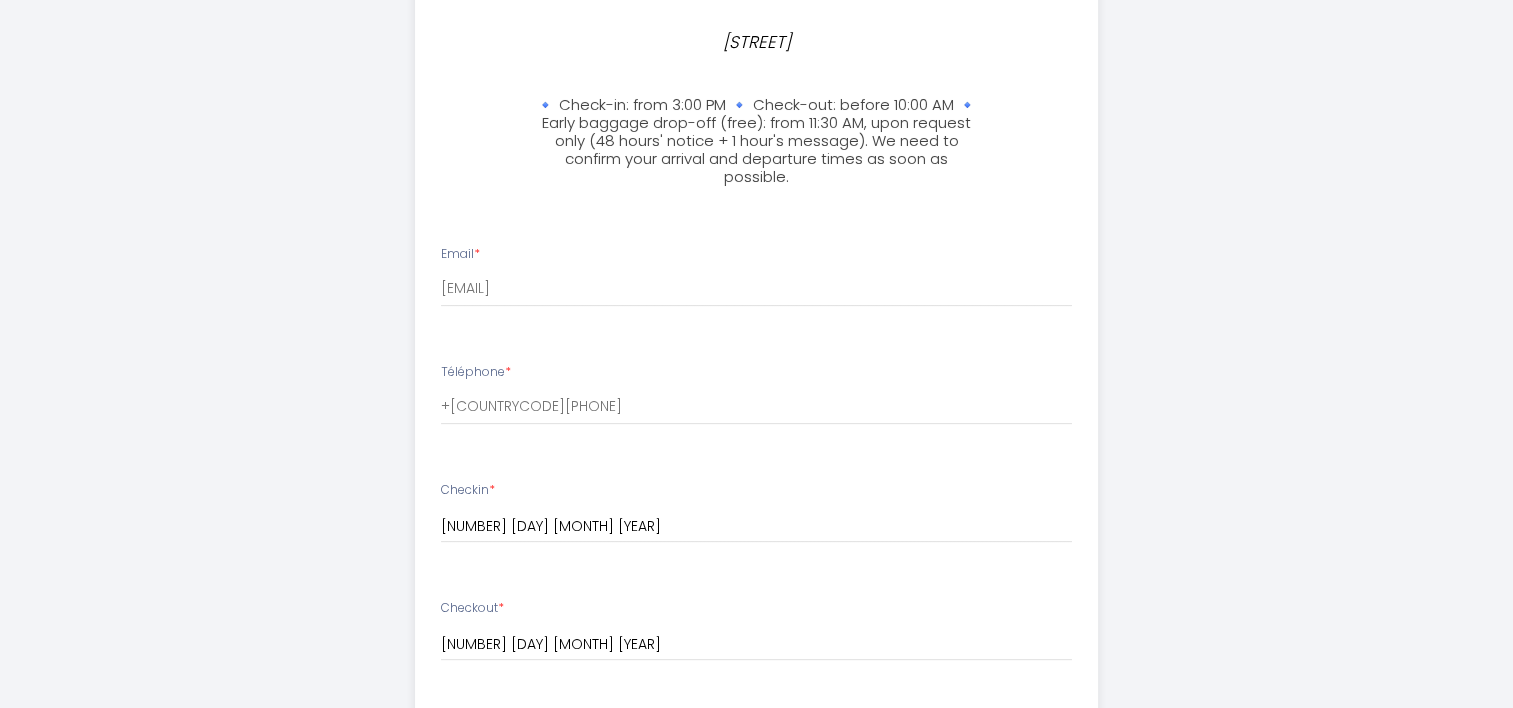 scroll, scrollTop: 507, scrollLeft: 0, axis: vertical 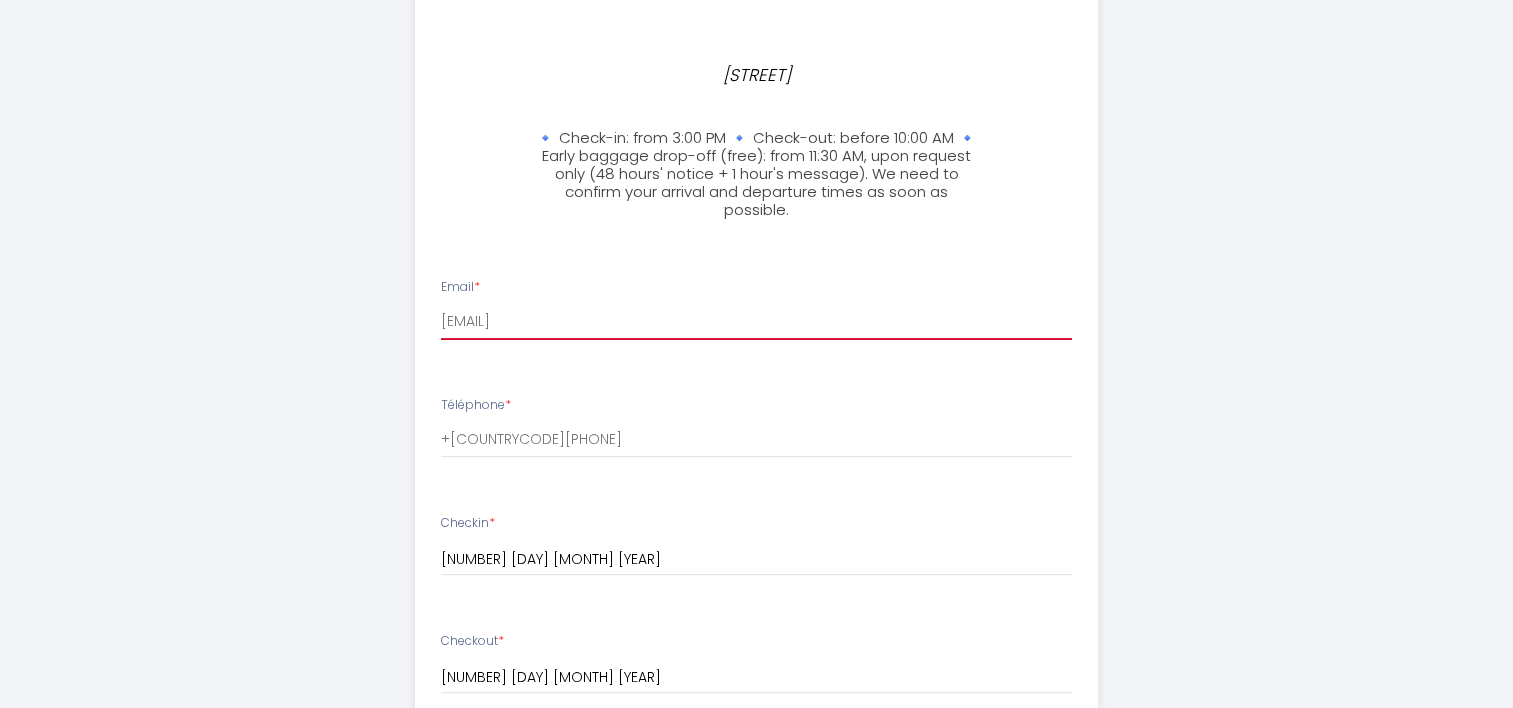 click on "[EMAIL]" at bounding box center (756, 322) 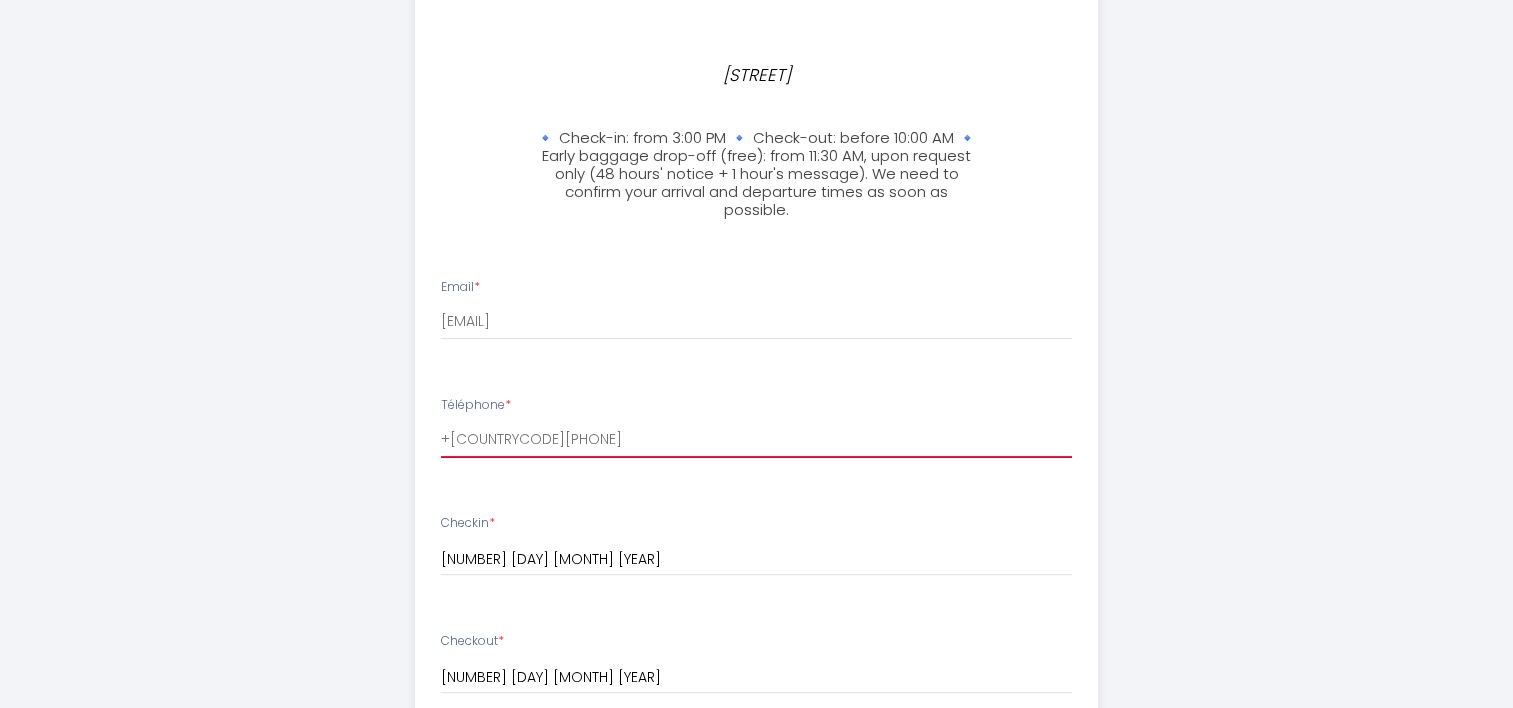 click on "[PHONE]" at bounding box center [756, 440] 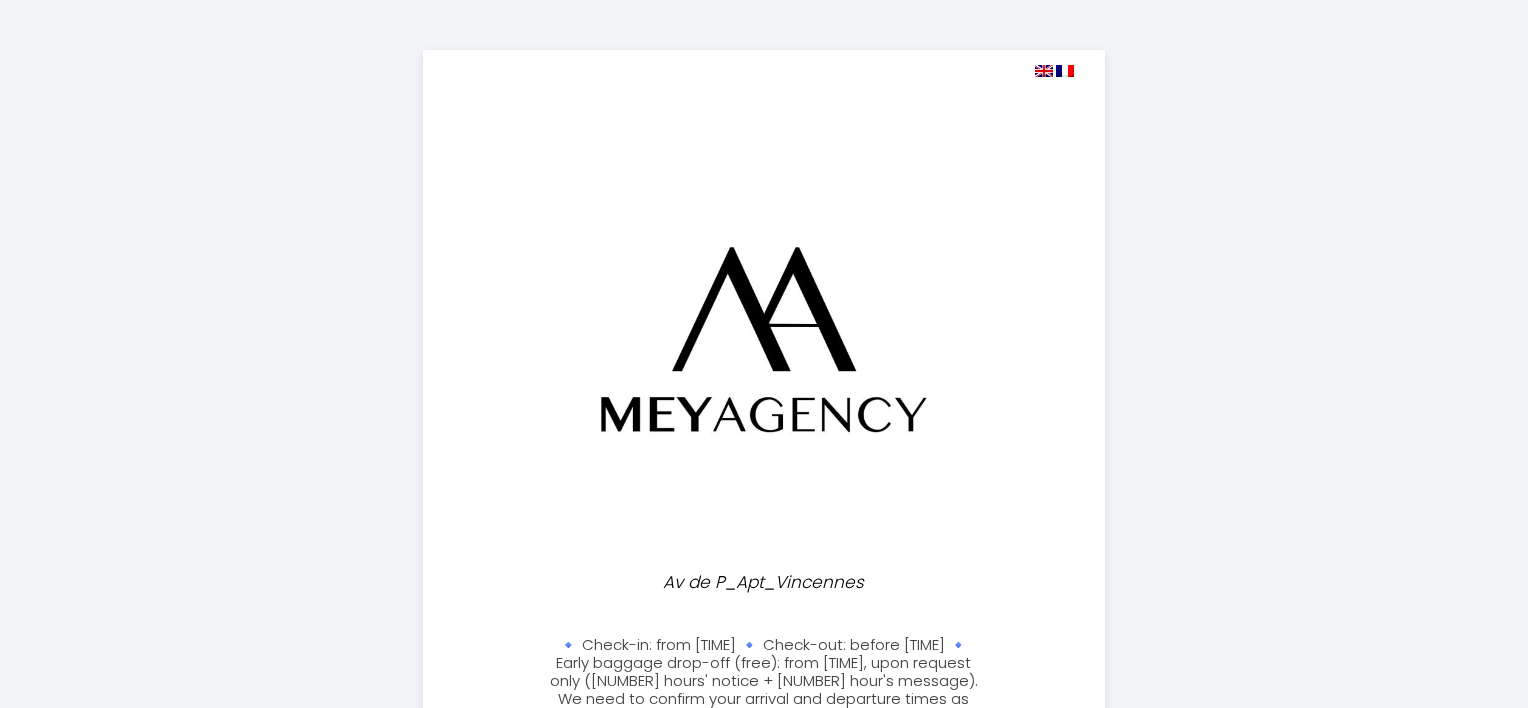 select 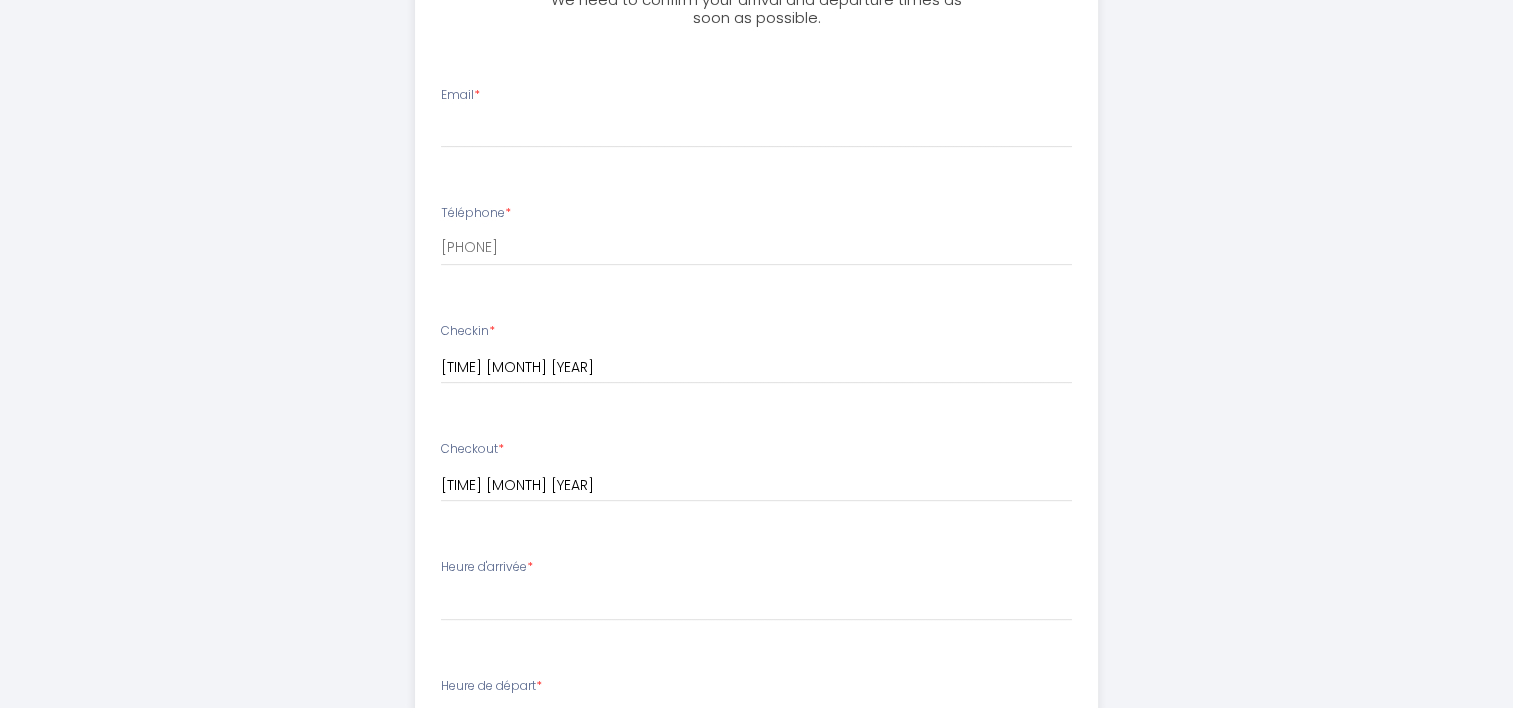 scroll, scrollTop: 700, scrollLeft: 0, axis: vertical 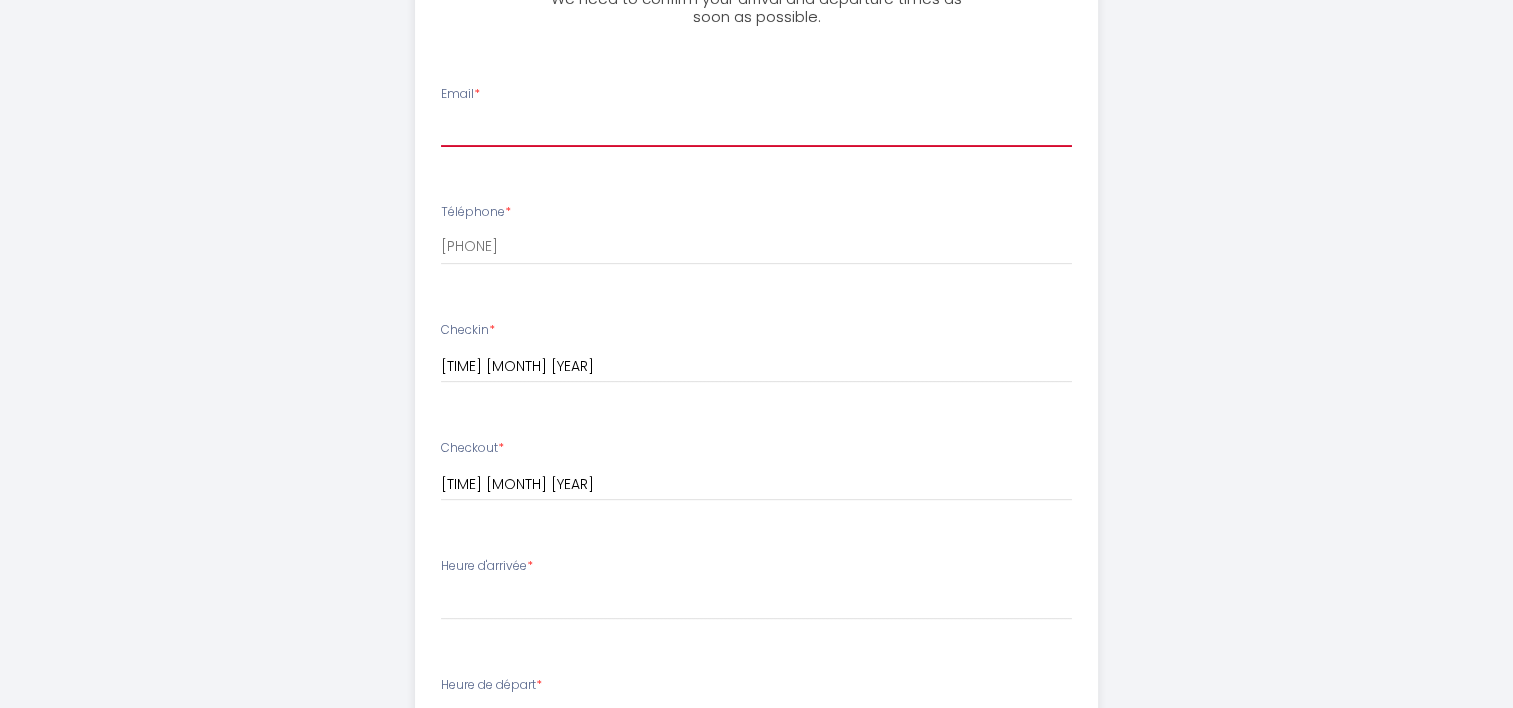 click on "Email
*" at bounding box center [756, 129] 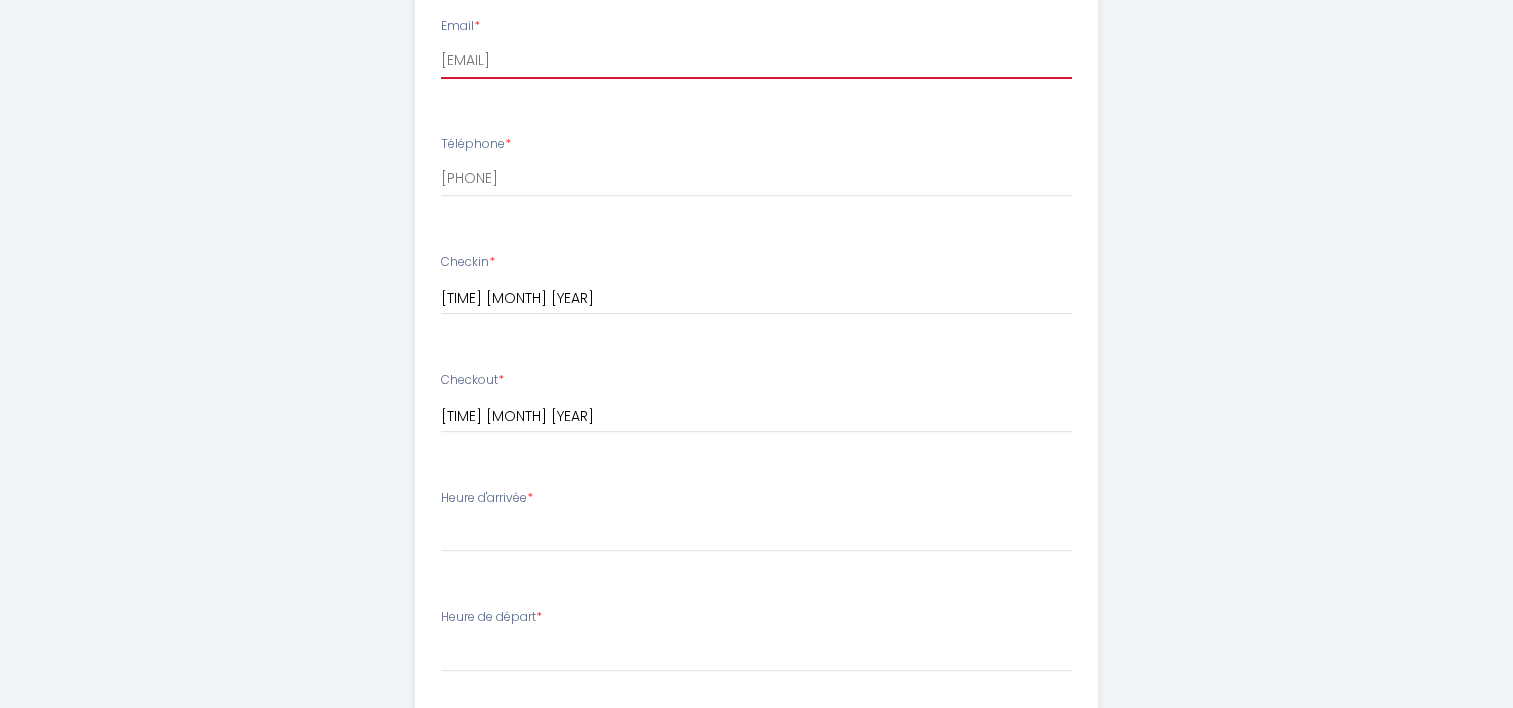 scroll, scrollTop: 900, scrollLeft: 0, axis: vertical 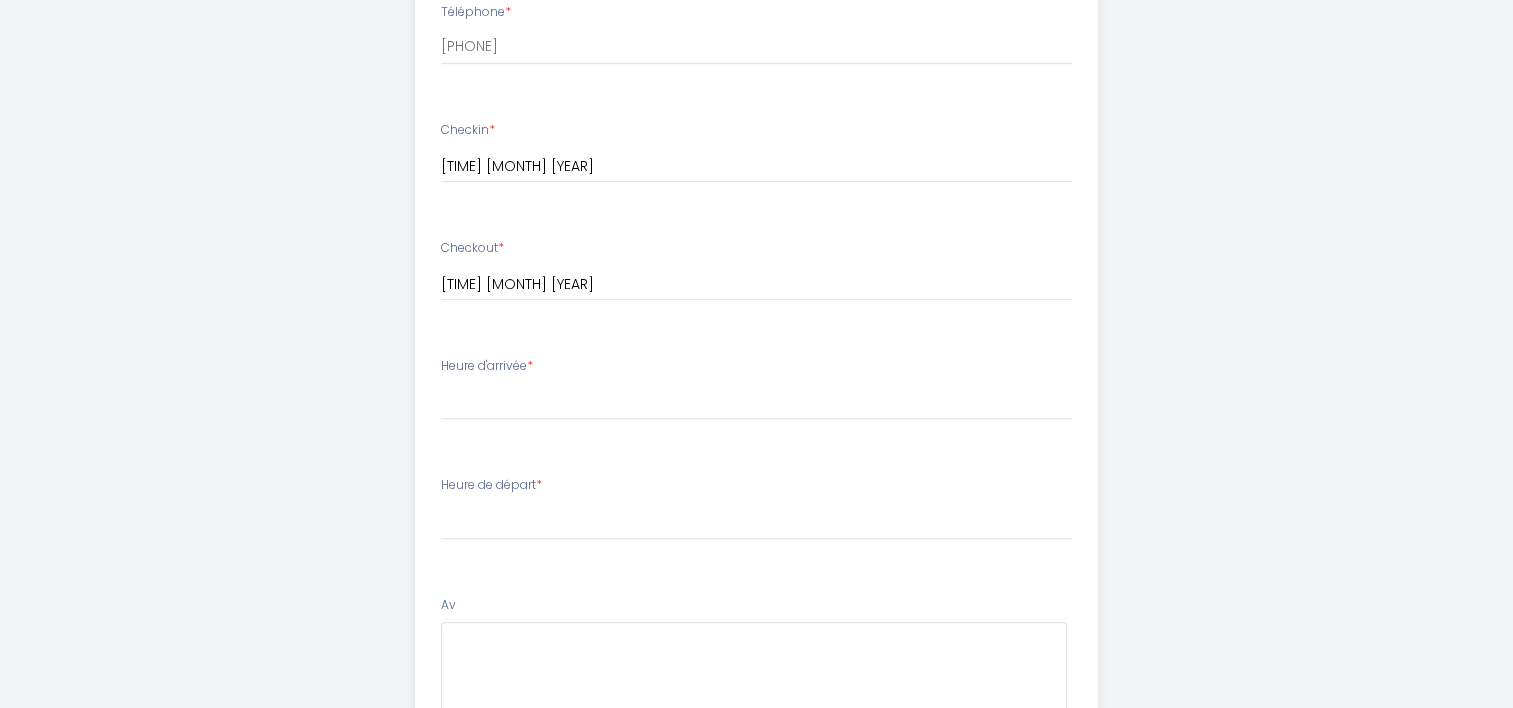 type on "[EMAIL]" 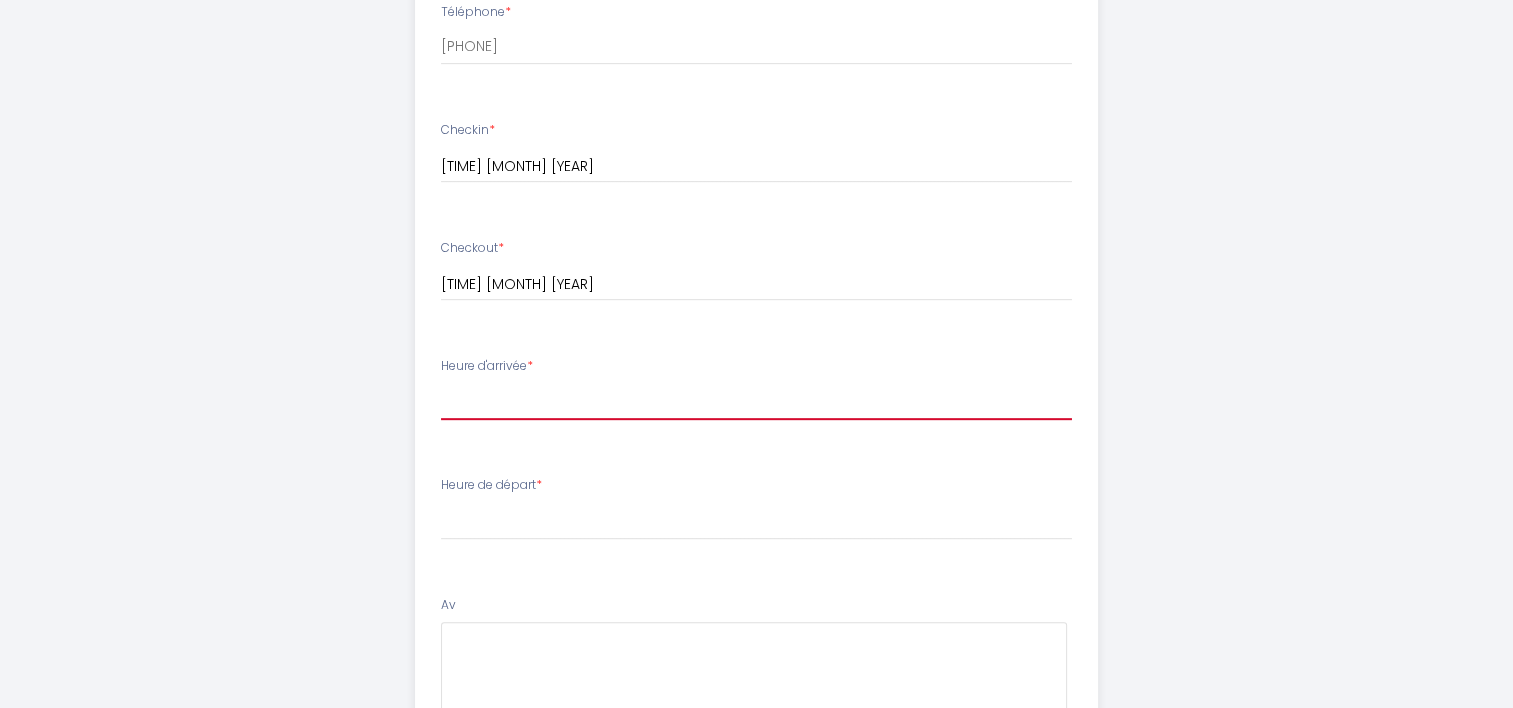 click on "10:30 11:00 11:30 12:00 12:30 13:00 13:30 14:00 14:30 15:00 15:30 16:00 16:30 17:00 17:30 18:00 18:30 19:00 19:30 20:00 20:30 21:00 21:30 22:00 22:30 23:00 23:30" at bounding box center [756, 401] 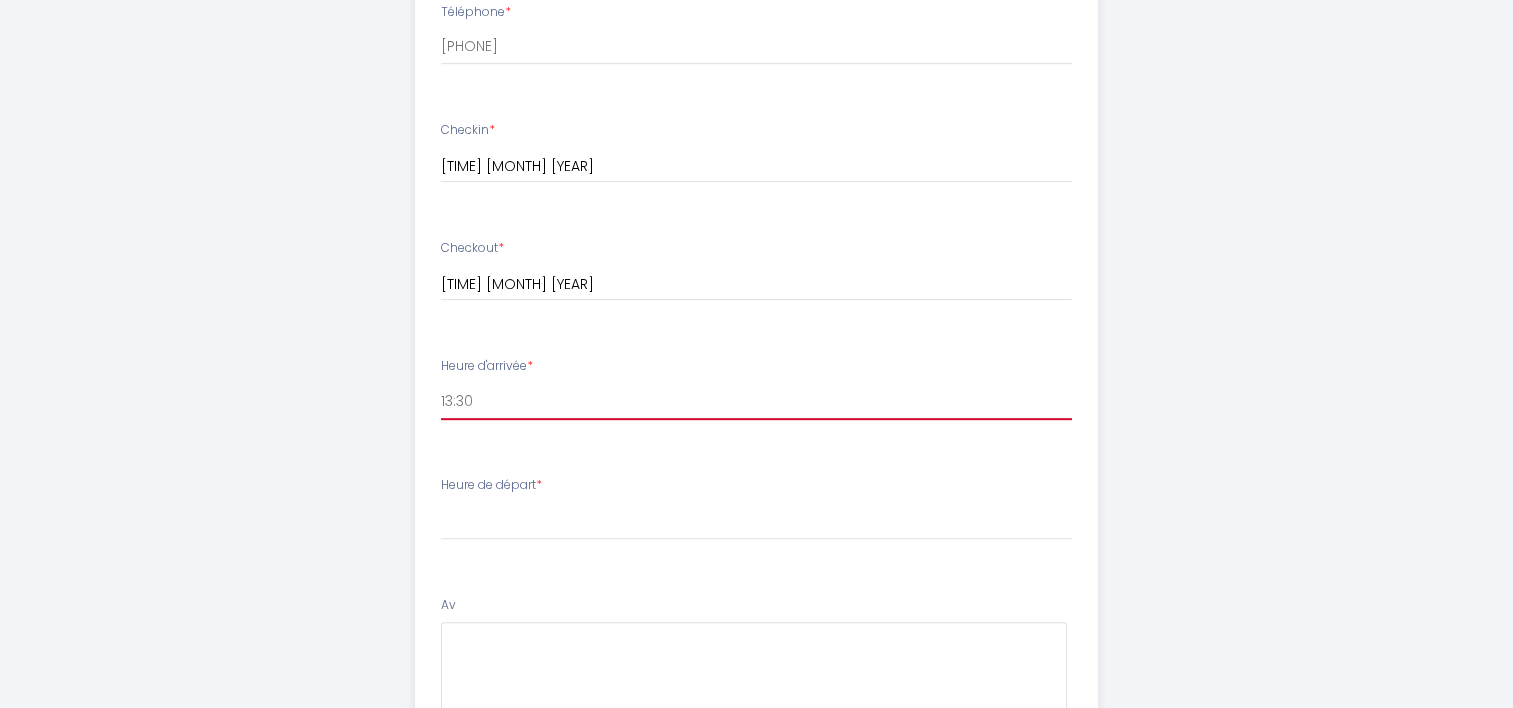 click on "10:30 11:00 11:30 12:00 12:30 13:00 13:30 14:00 14:30 15:00 15:30 16:00 16:30 17:00 17:30 18:00 18:30 19:00 19:30 20:00 20:30 21:00 21:30 22:00 22:30 23:00 23:30" at bounding box center (756, 401) 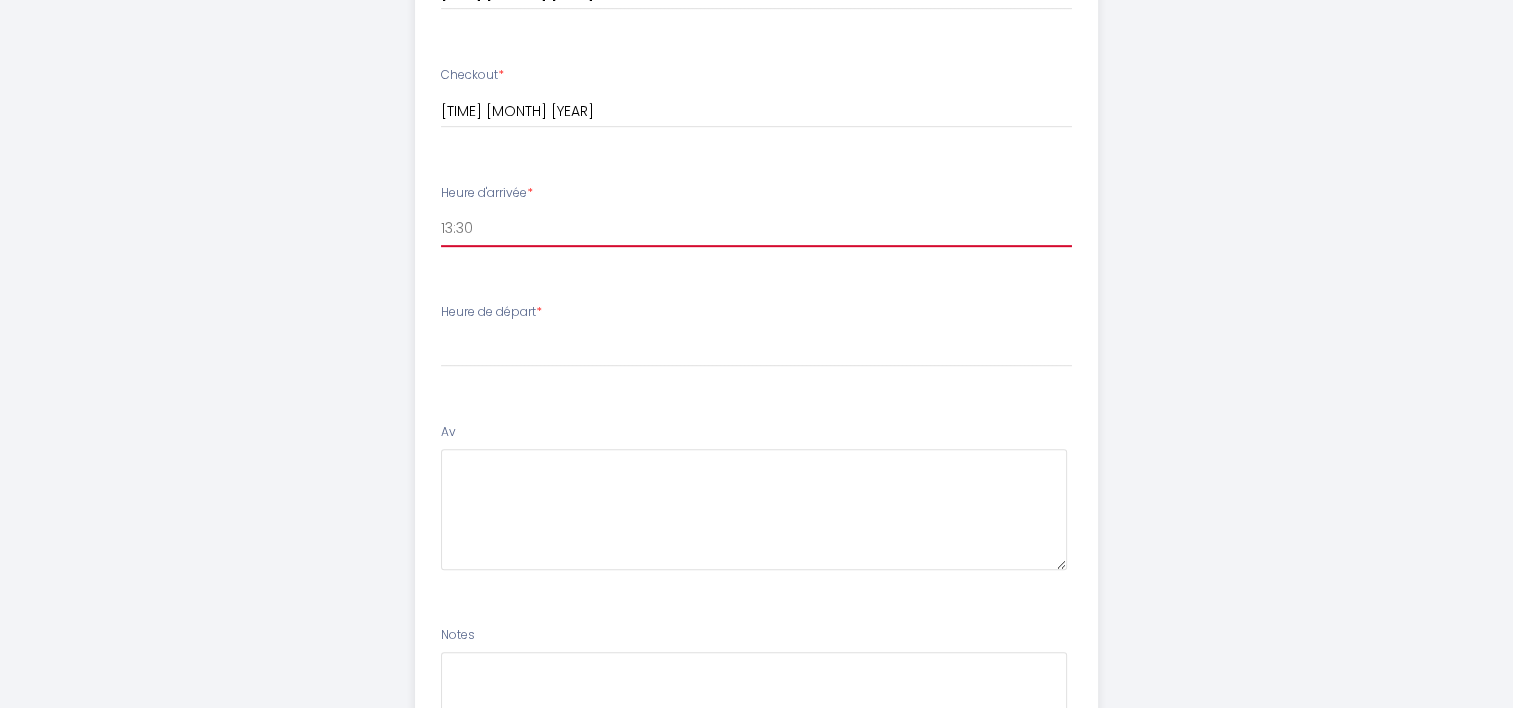 scroll, scrollTop: 1100, scrollLeft: 0, axis: vertical 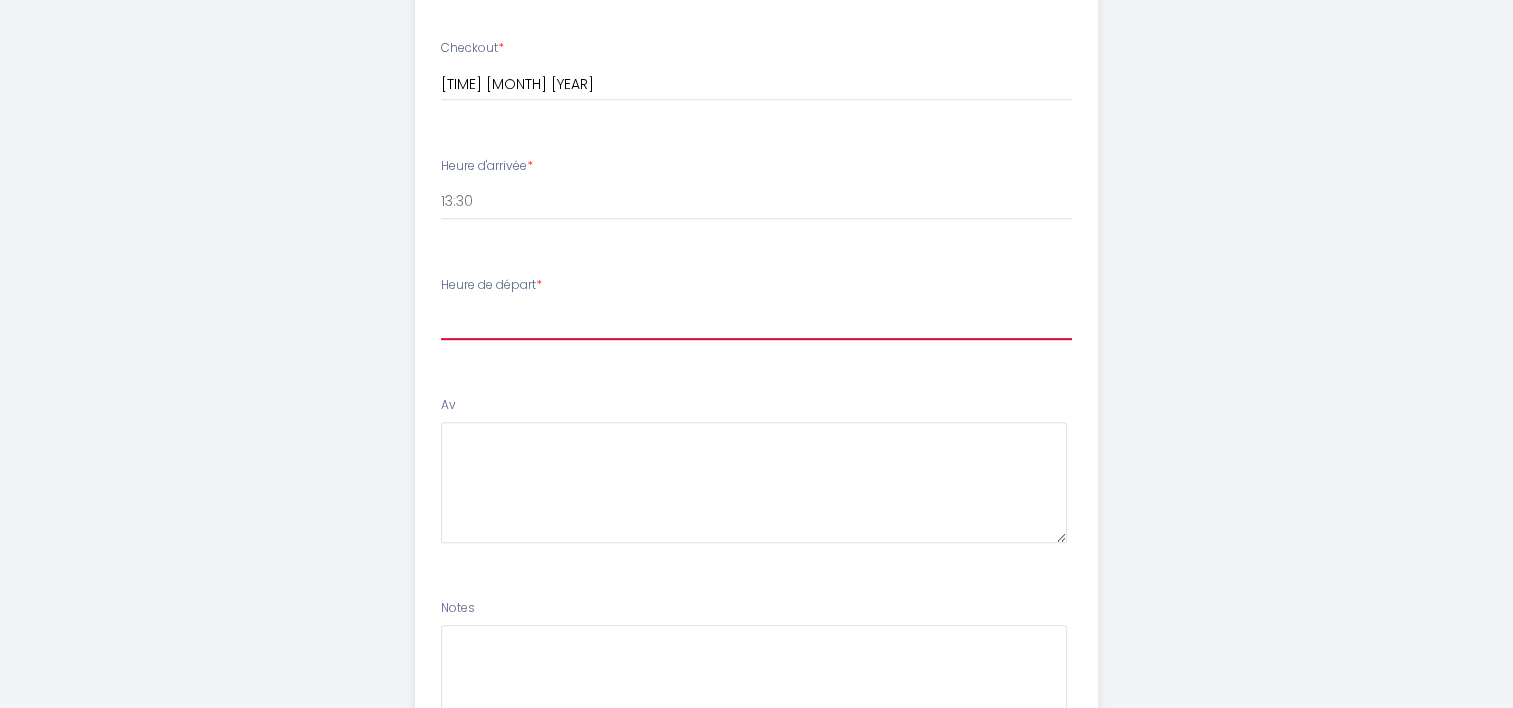 click on "00:00 00:30 01:00 01:30 02:00 02:30 03:00 03:30 04:00 04:30 05:00 05:30 06:00 06:30 07:00 07:30 08:00 08:30 09:00 09:30 10:00" at bounding box center (756, 321) 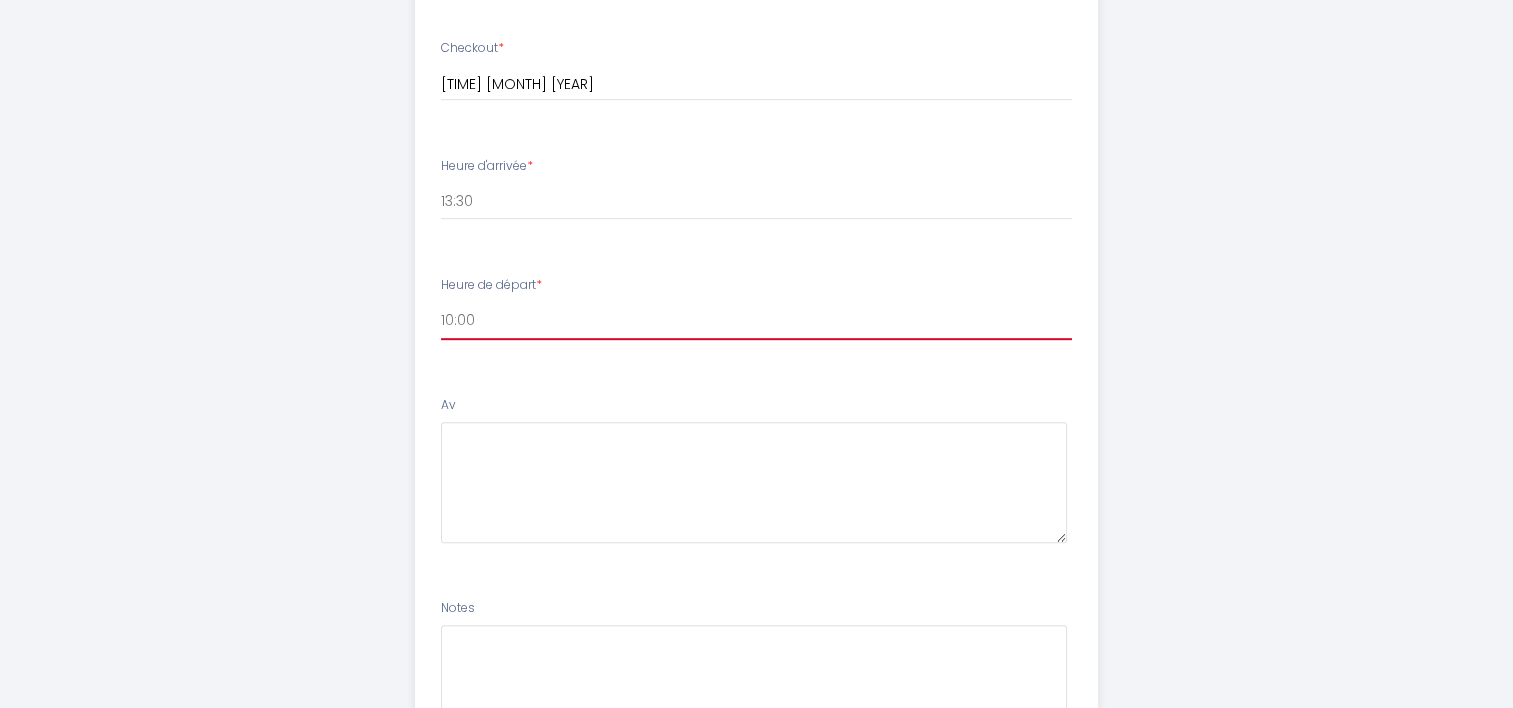 click on "00:00 00:30 01:00 01:30 02:00 02:30 03:00 03:30 04:00 04:30 05:00 05:30 06:00 06:30 07:00 07:30 08:00 08:30 09:00 09:30 10:00" at bounding box center [756, 321] 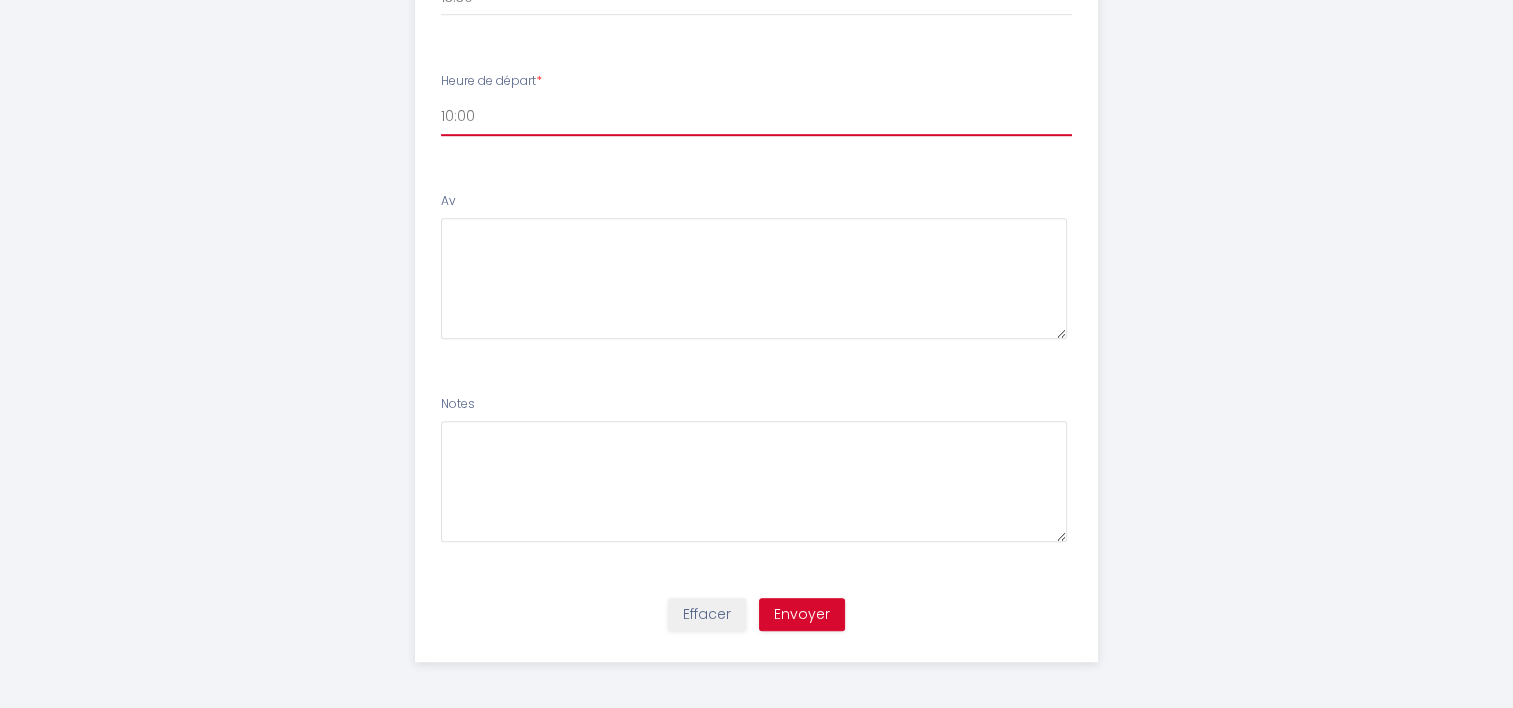 scroll, scrollTop: 1307, scrollLeft: 0, axis: vertical 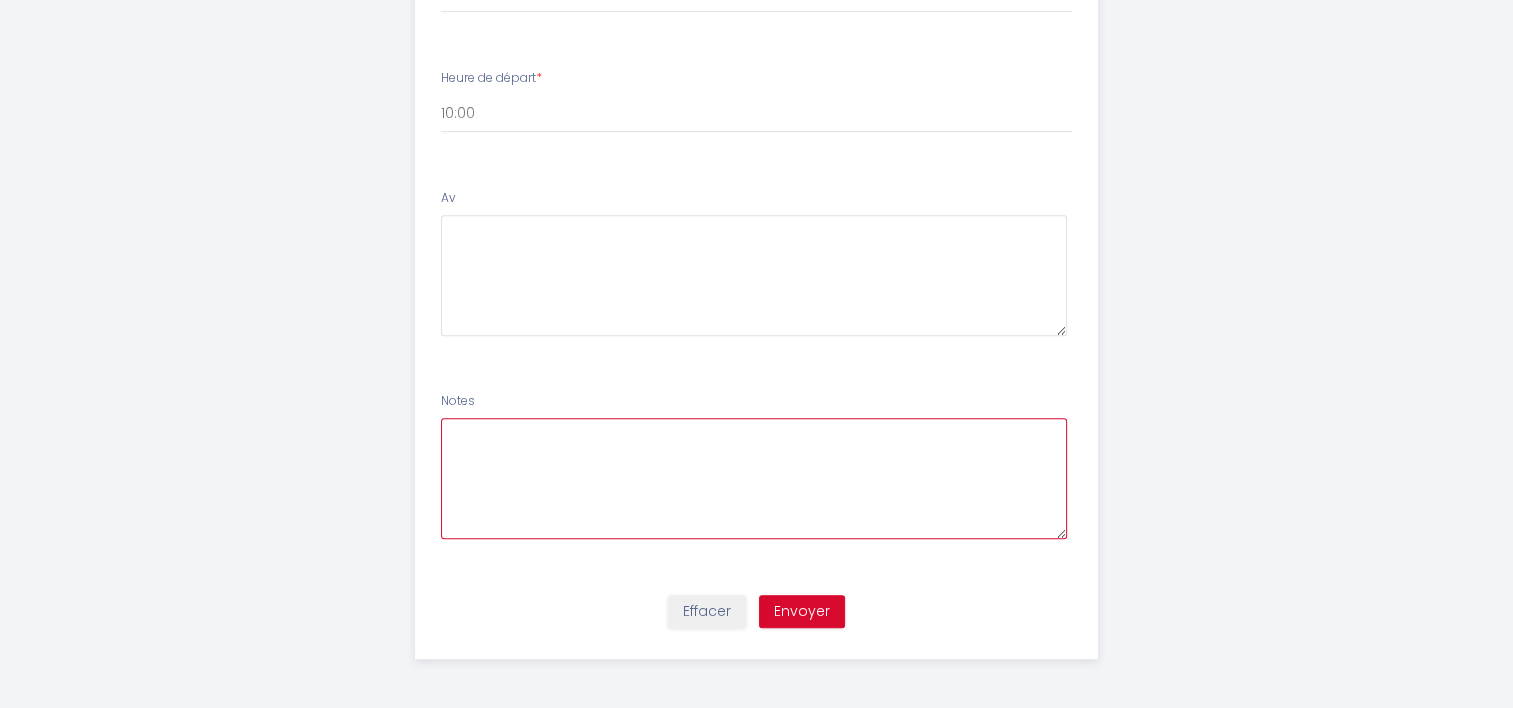 click at bounding box center (754, 478) 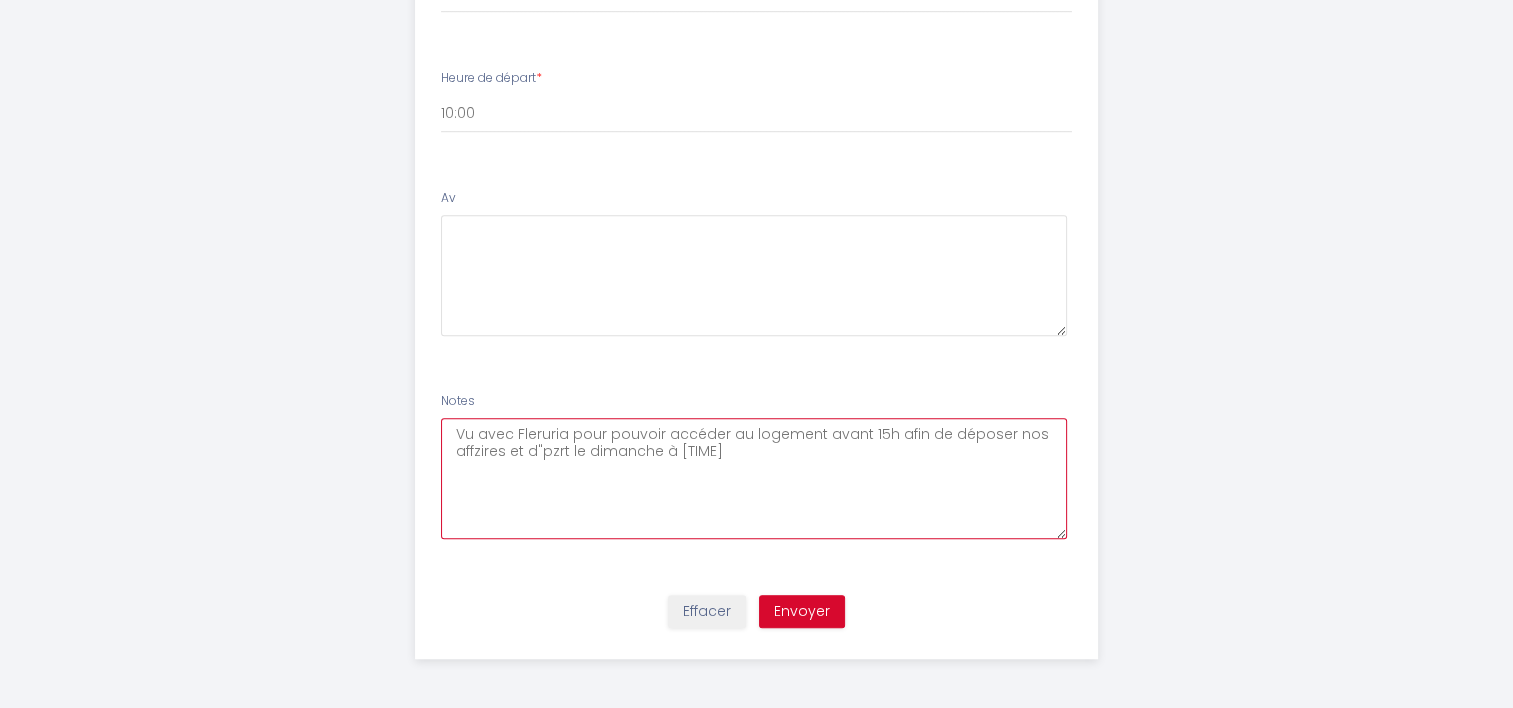 click on "Vu avec Fleruria pour pouvoir accéder au logement avant 15h afin de déposer nos affzires et d"pzrt le dimanche à [TIME]" at bounding box center (754, 478) 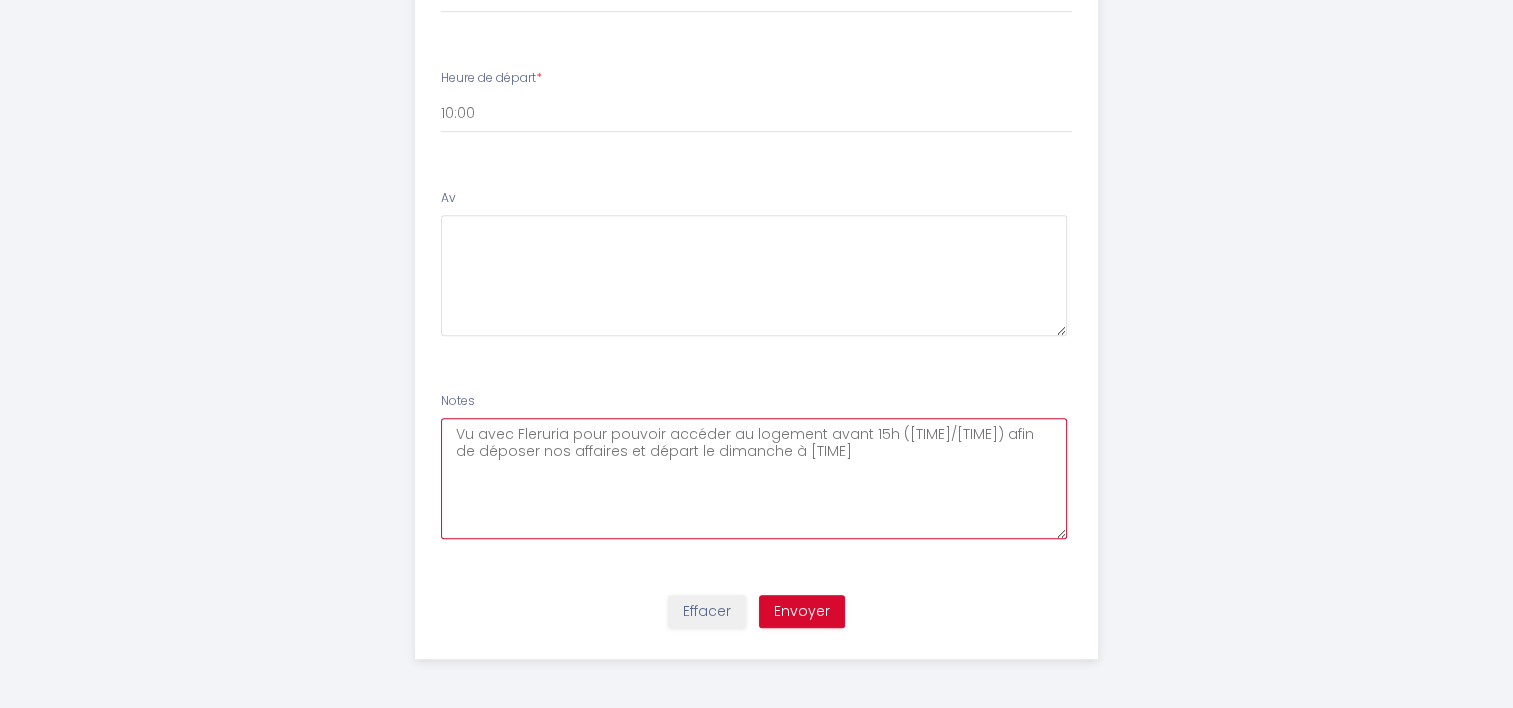 click on "Vu avec Fleruria pour pouvoir accéder au logement avant 15h ([TIME]/[TIME]) afin de déposer nos affaires et départ le dimanche à [TIME]" at bounding box center (754, 478) 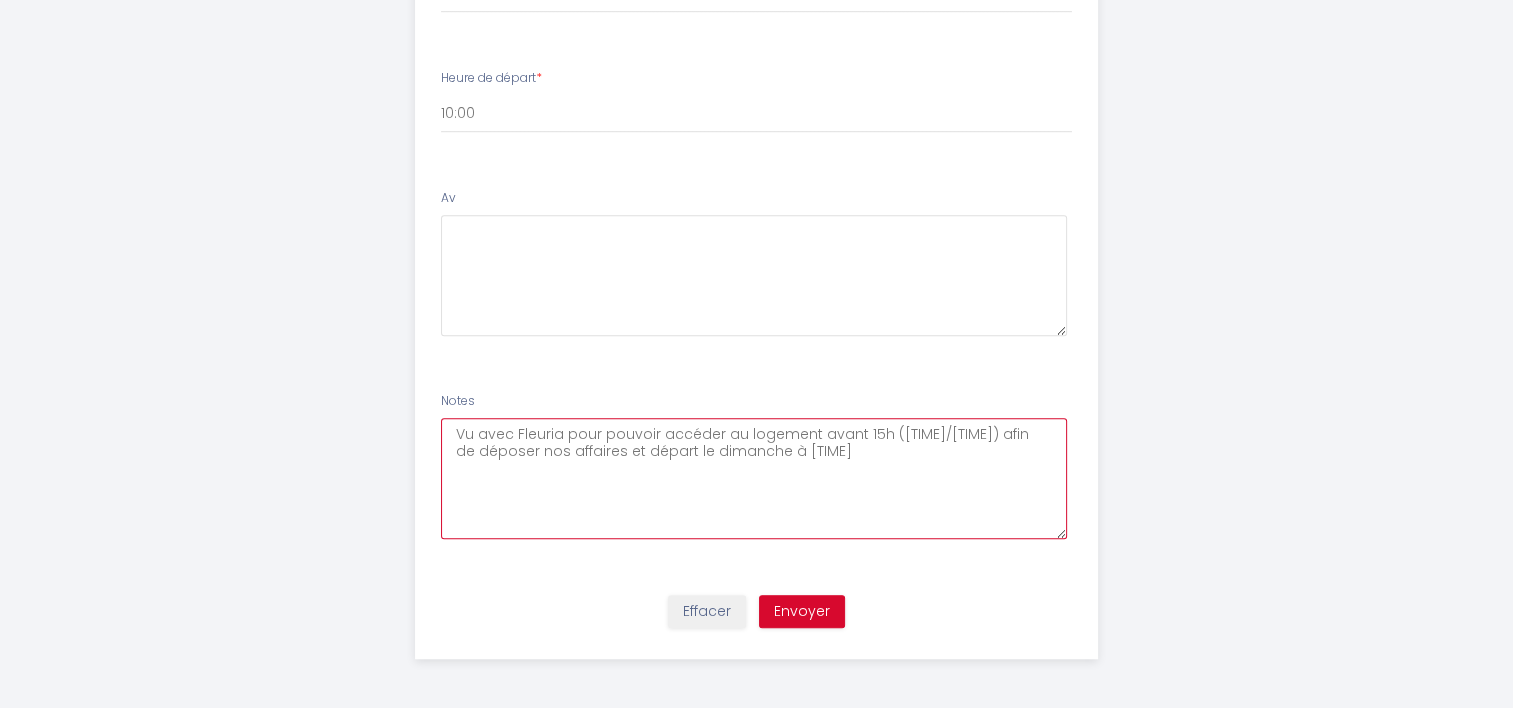 click on "Vu avec Fleuria pour pouvoir accéder au logement avant 15h ([TIME]/[TIME]) afin de déposer nos affaires et départ le dimanche à [TIME]" at bounding box center (754, 478) 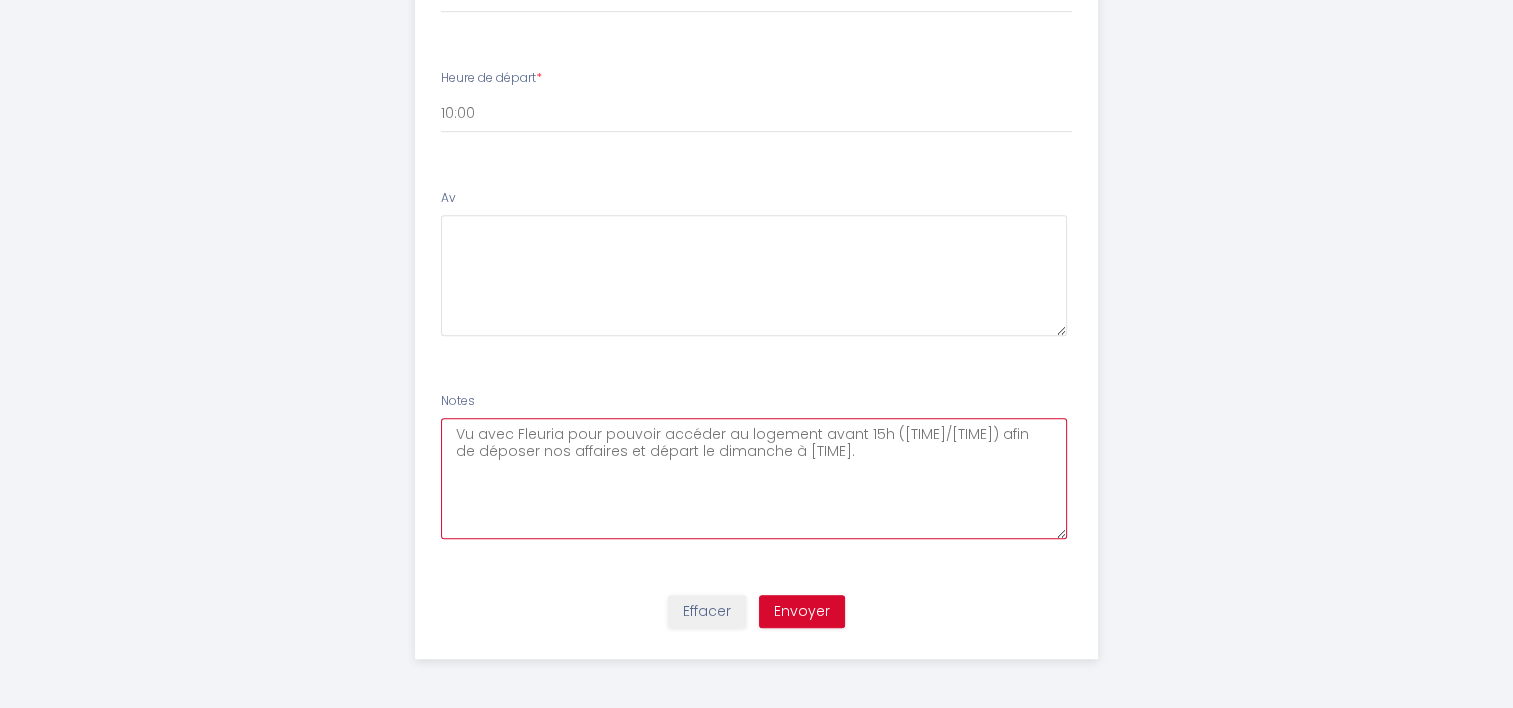 drag, startPoint x: 816, startPoint y: 449, endPoint x: 394, endPoint y: 435, distance: 422.23218 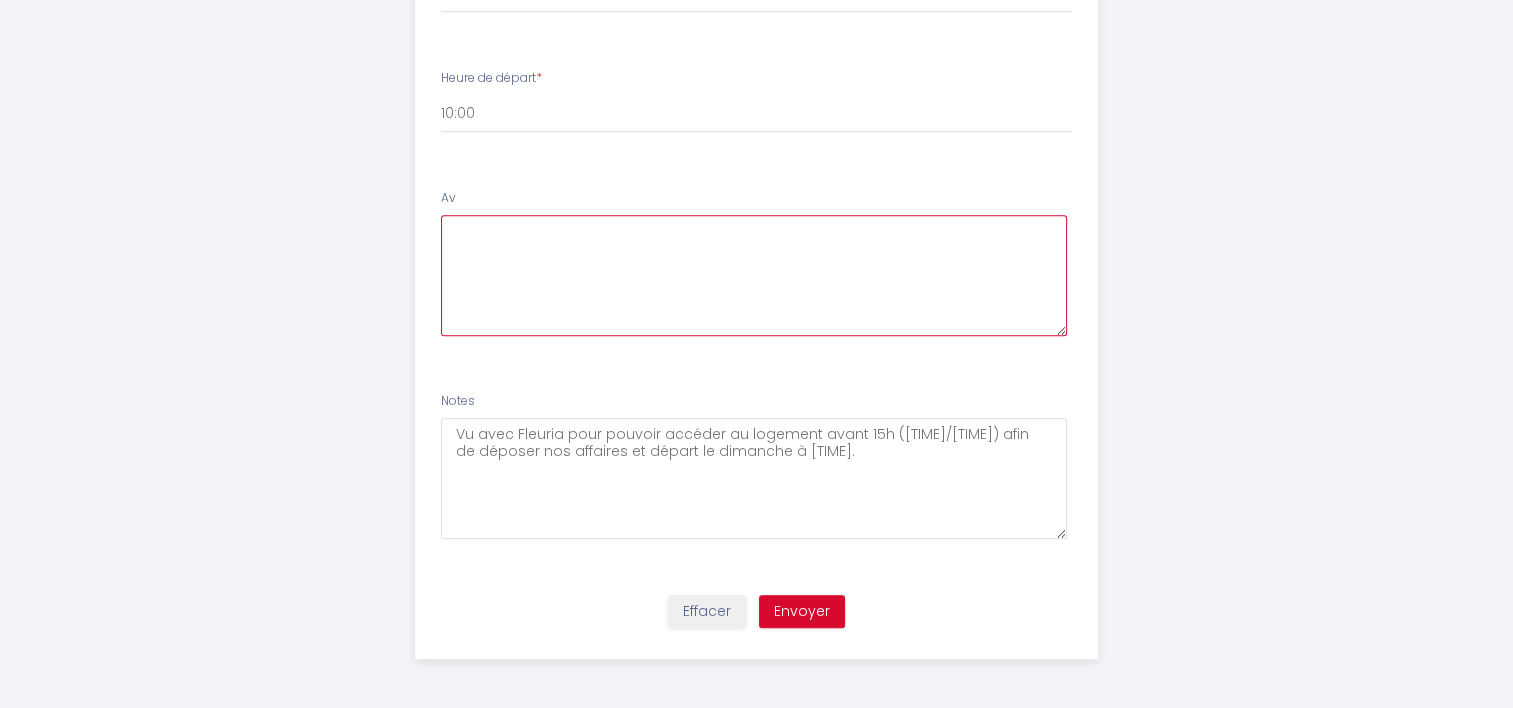 click at bounding box center (754, 275) 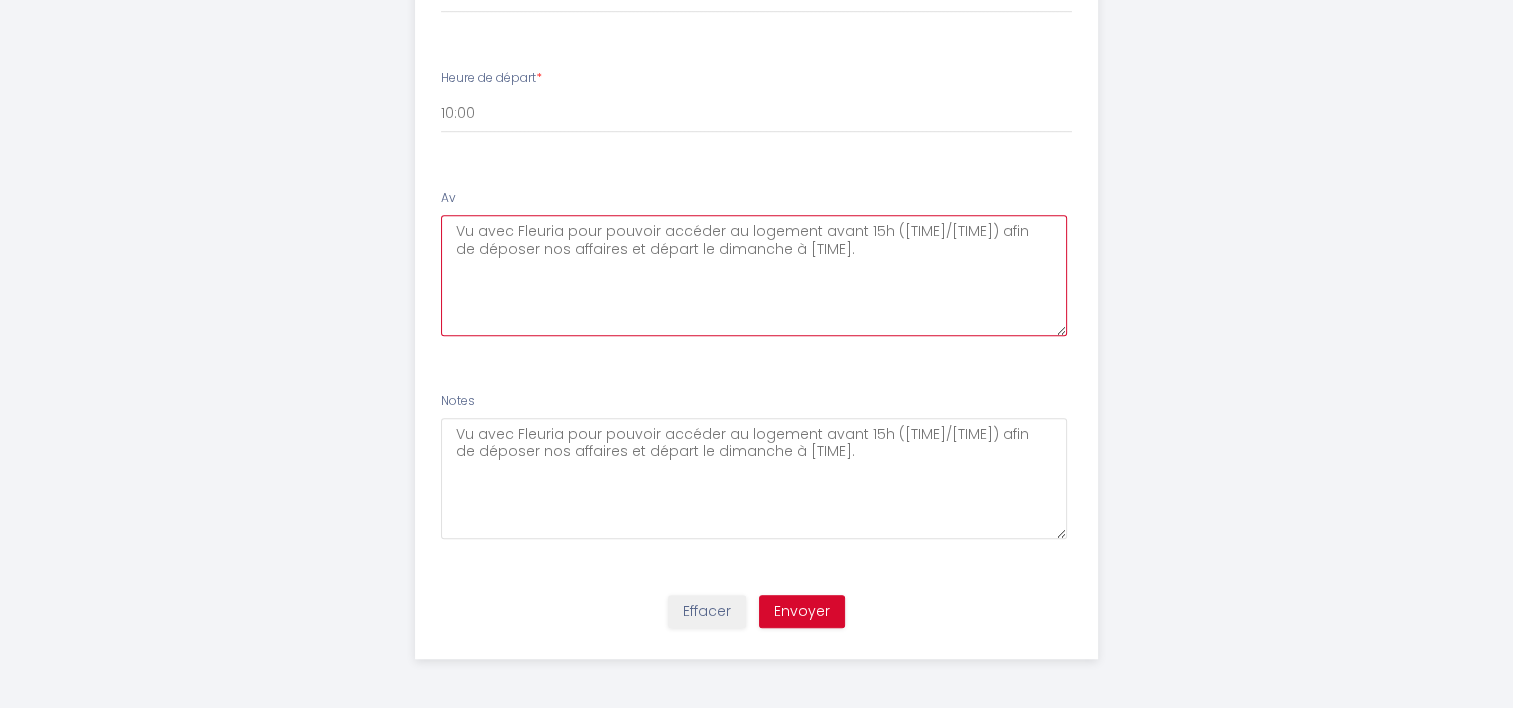 type on "Vu avec Fleuria pour pouvoir accéder au logement avant 15h ([TIME]/[TIME]) afin de déposer nos affaires et départ le dimanche à [TIME]." 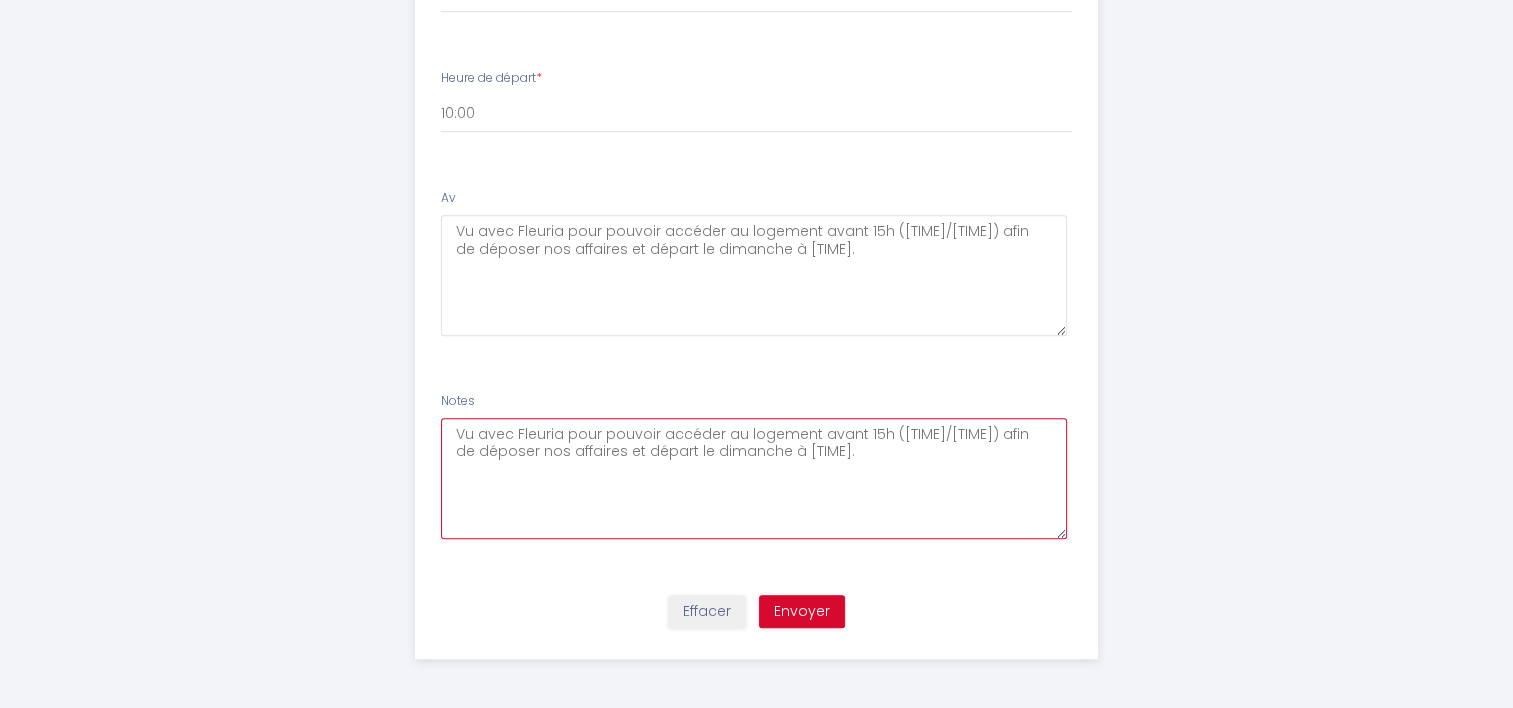 drag, startPoint x: 809, startPoint y: 456, endPoint x: 399, endPoint y: 416, distance: 411.9466 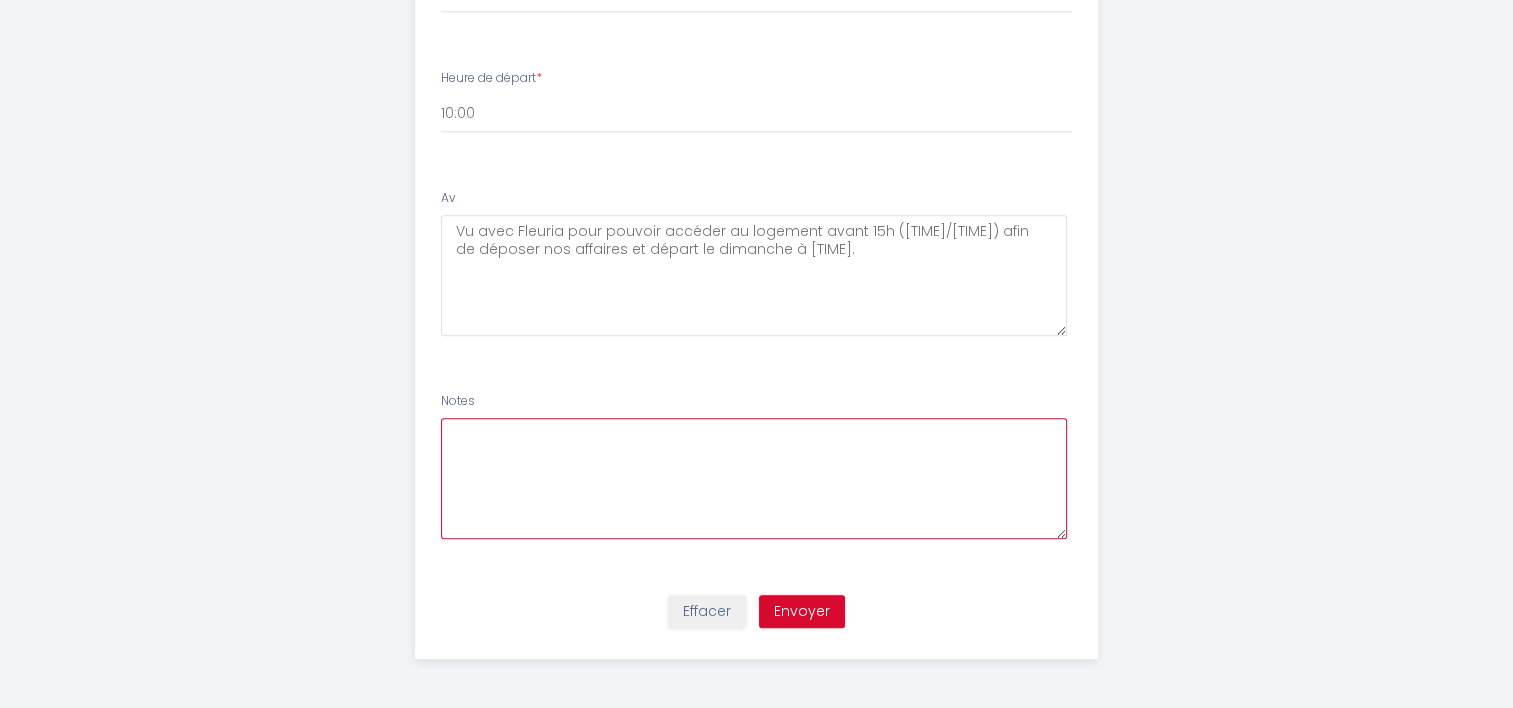 type 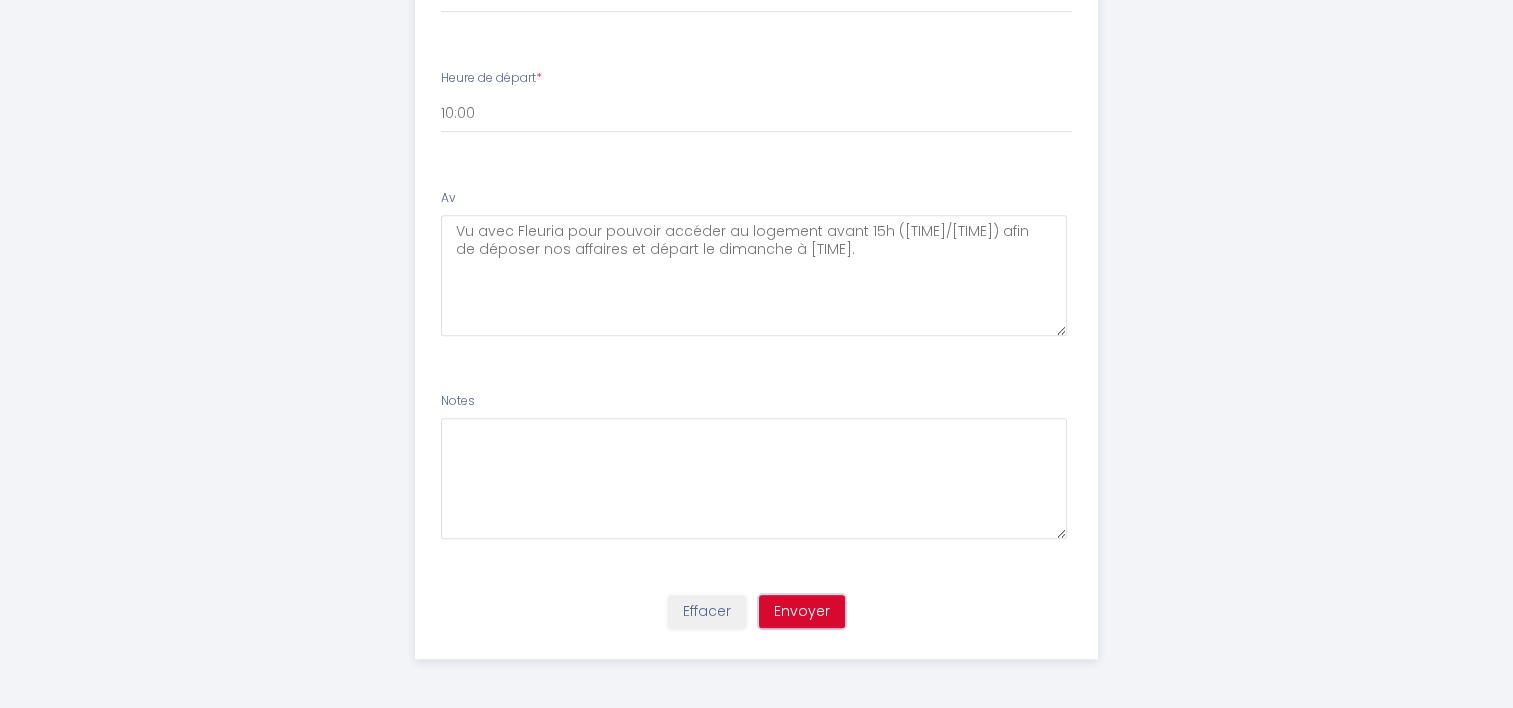 click on "Envoyer" at bounding box center [802, 612] 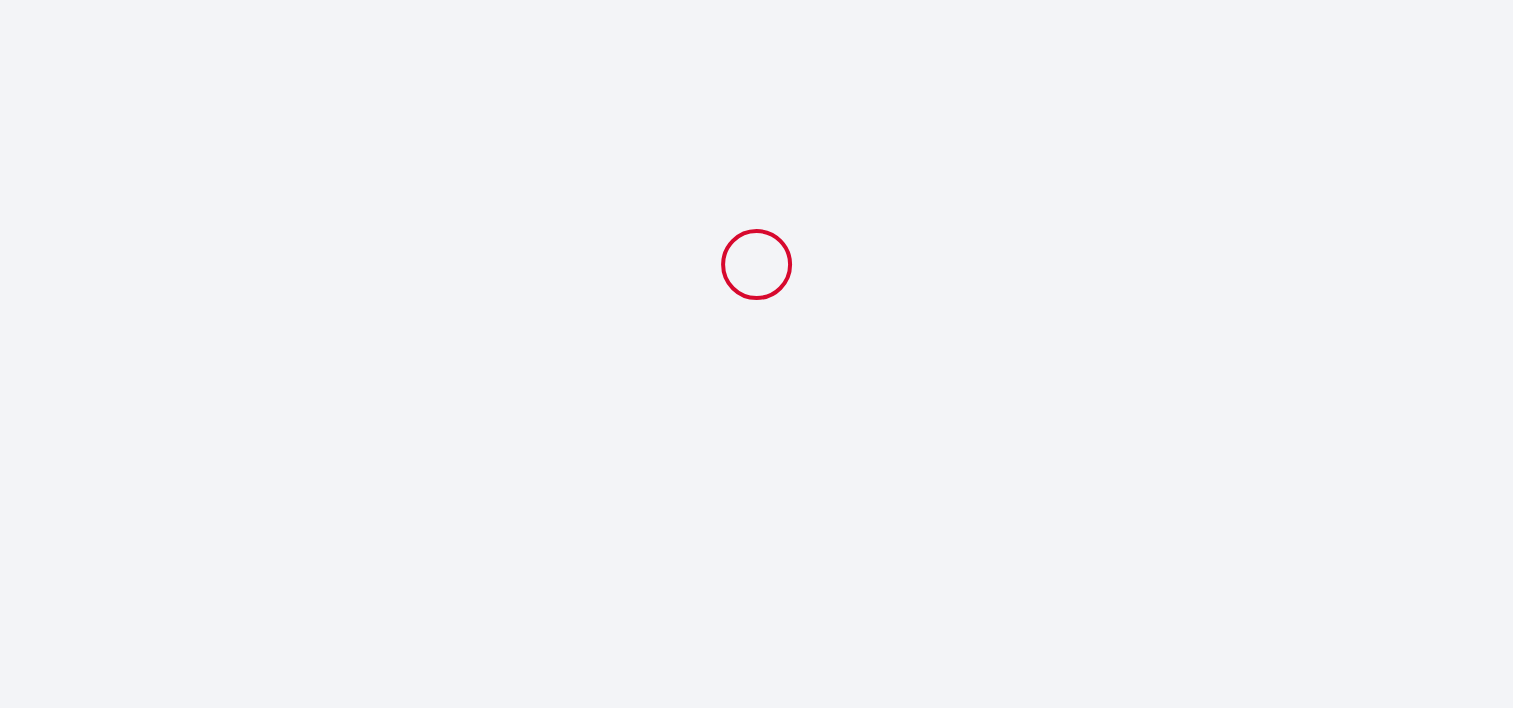 scroll, scrollTop: 0, scrollLeft: 0, axis: both 